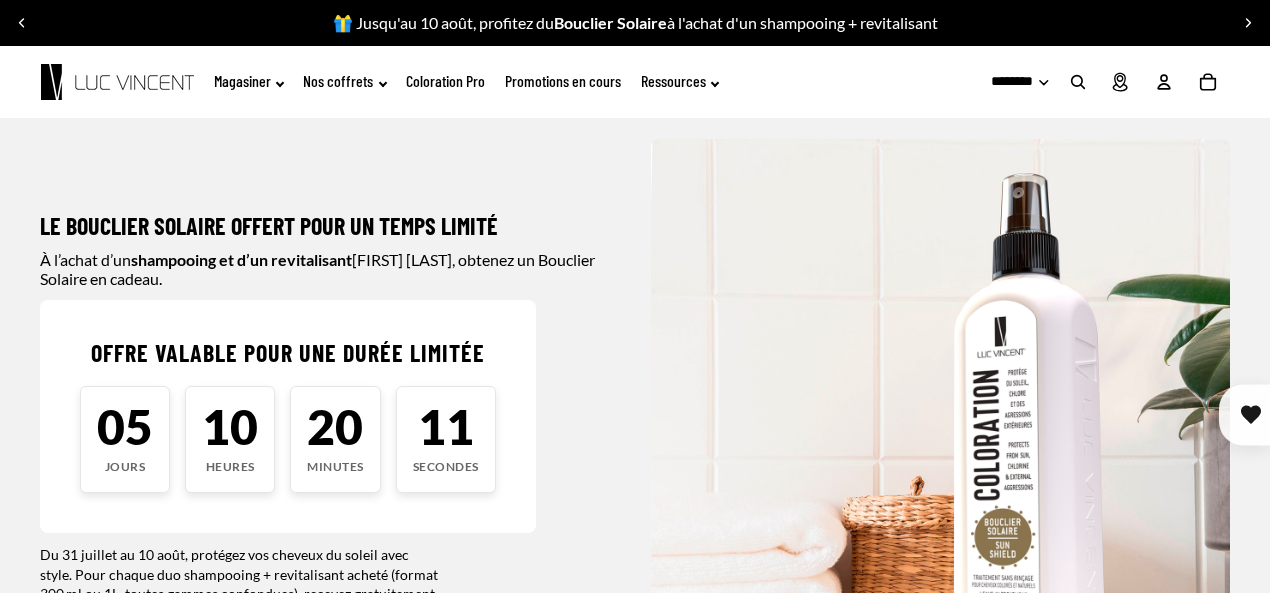 scroll, scrollTop: 0, scrollLeft: 0, axis: both 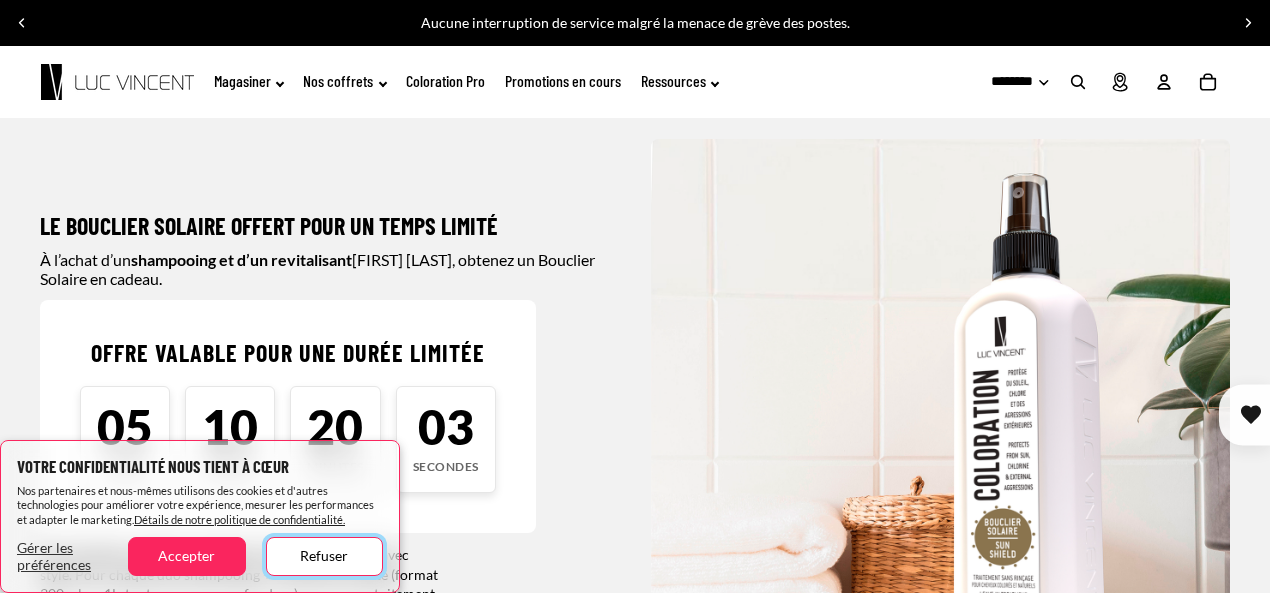 click on "Refuser" at bounding box center (324, 556) 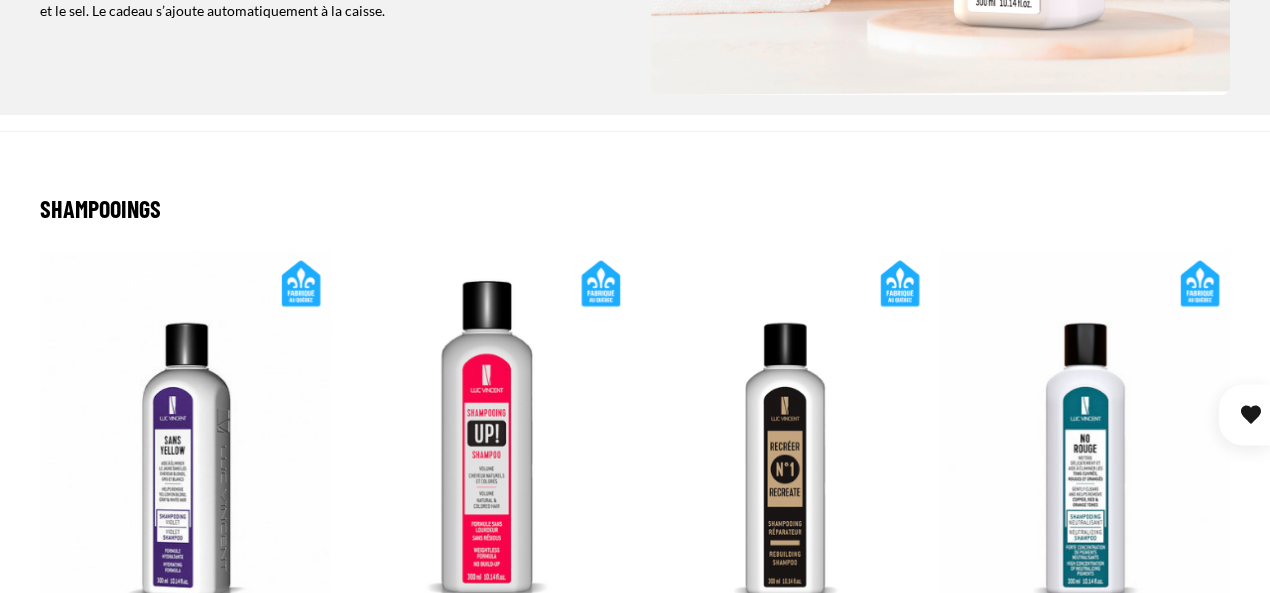 scroll, scrollTop: 700, scrollLeft: 0, axis: vertical 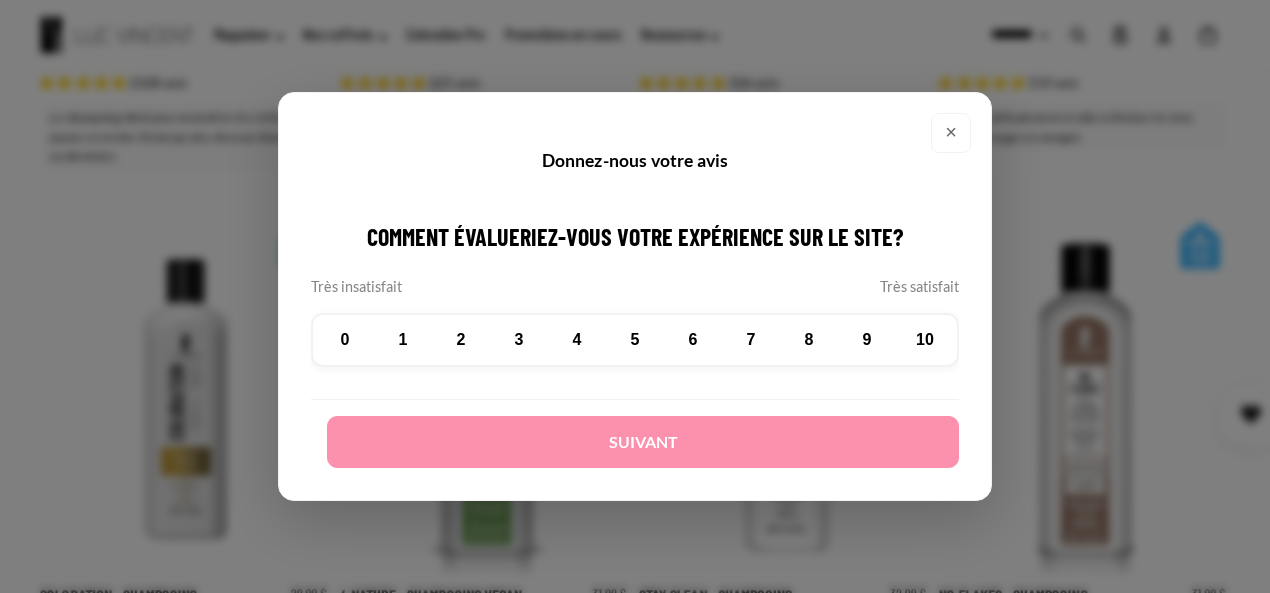 click on "×" at bounding box center (951, 133) 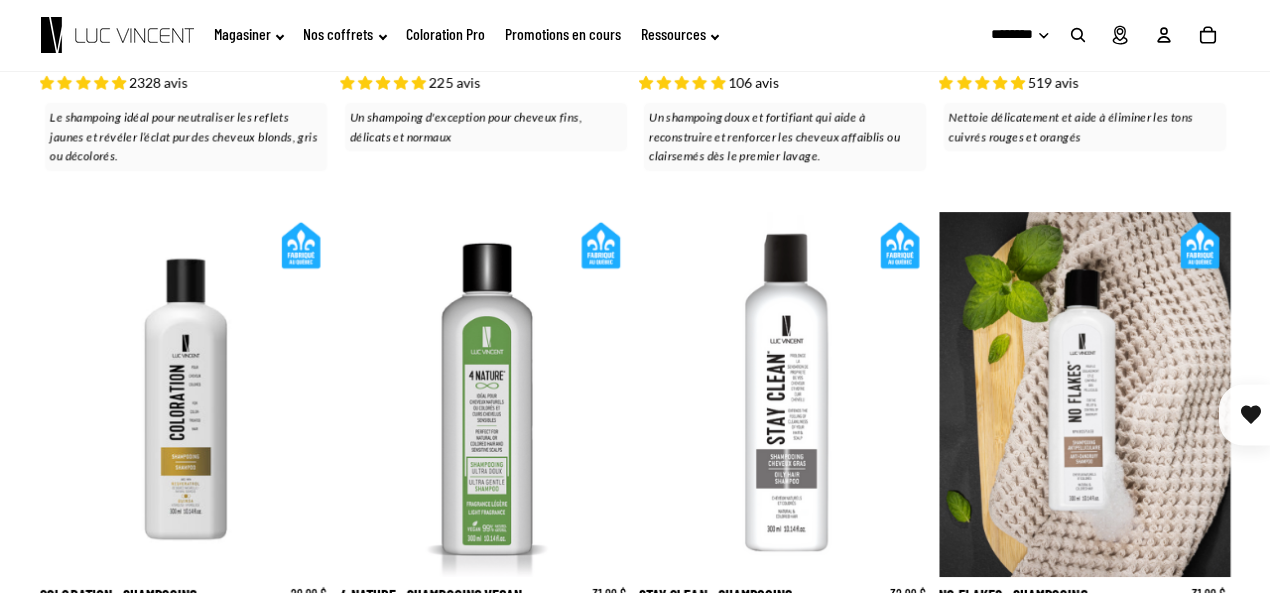 scroll, scrollTop: 0, scrollLeft: 0, axis: both 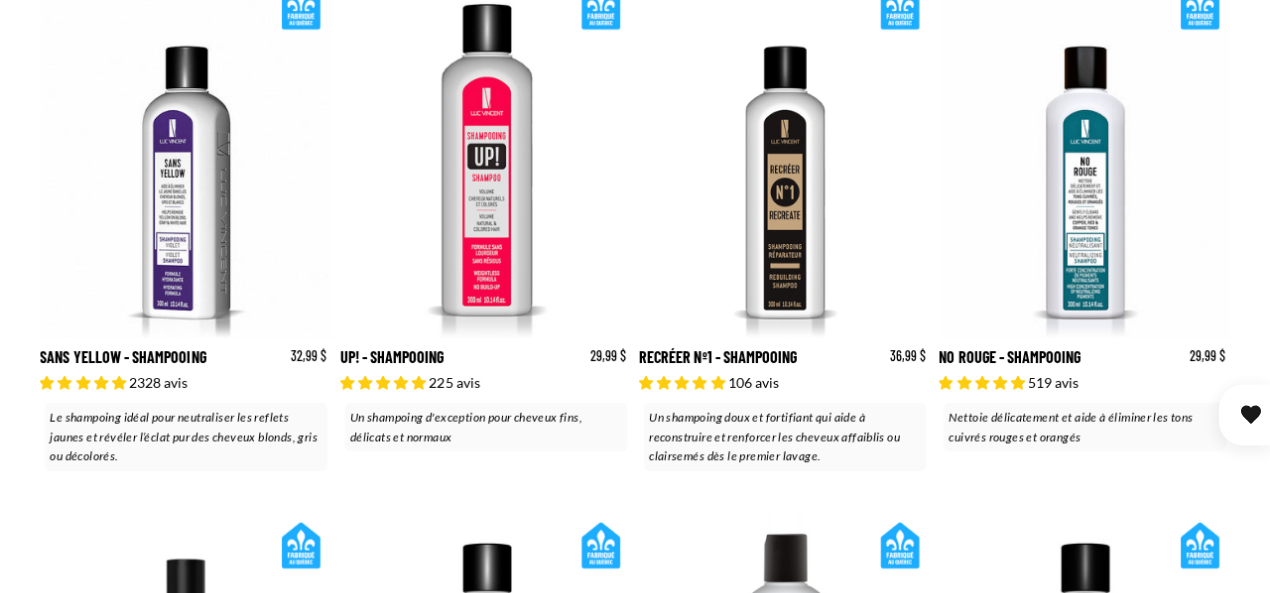 click on "UP! - Shampooing" at bounding box center (486, 224) 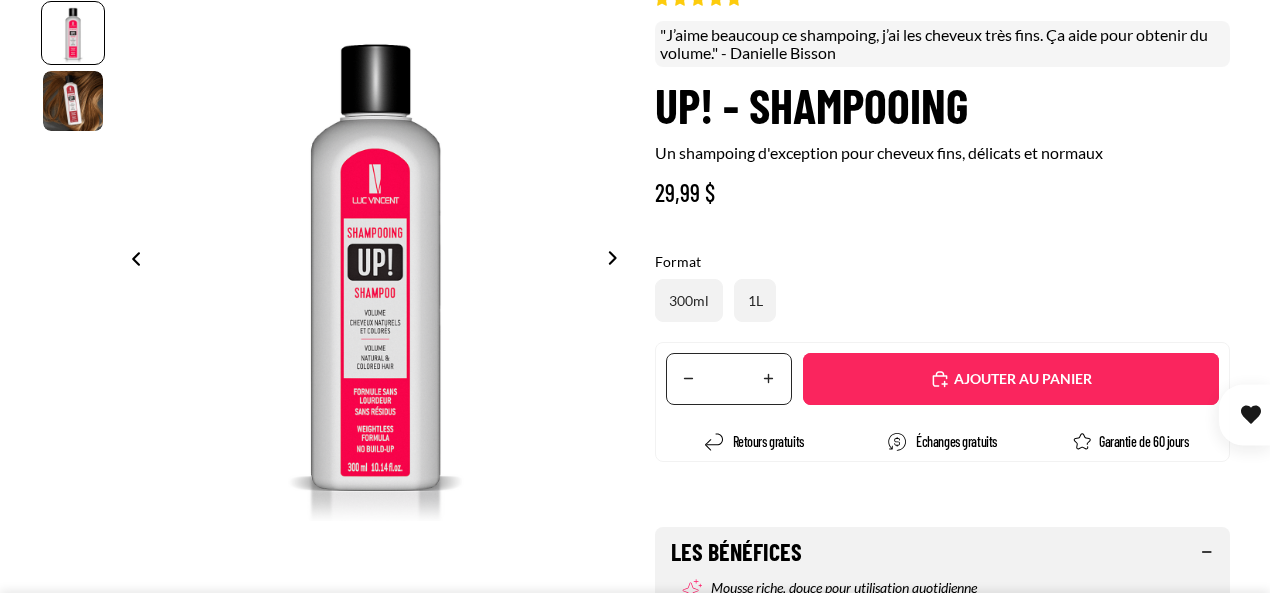 scroll, scrollTop: 200, scrollLeft: 0, axis: vertical 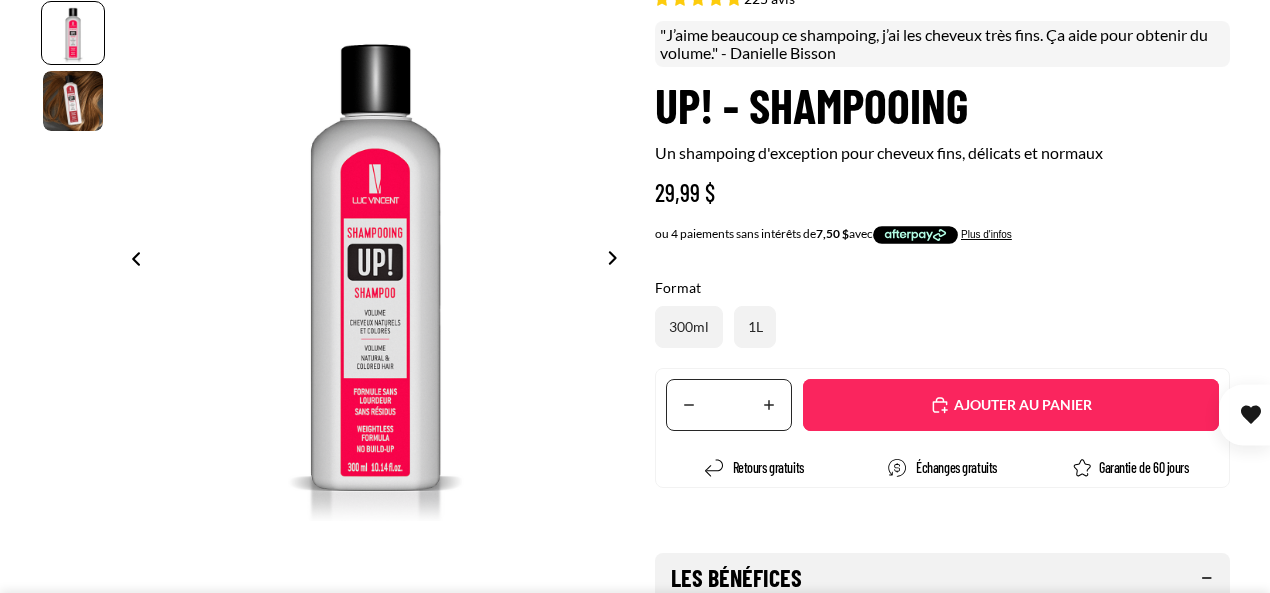 select on "**********" 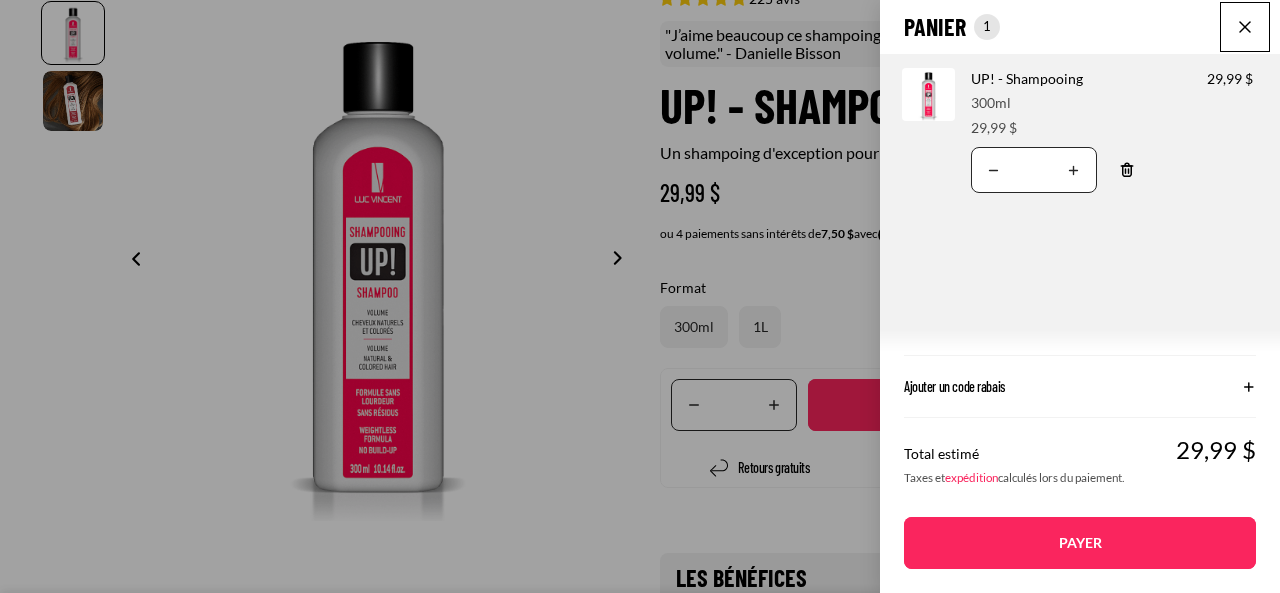 click at bounding box center (1245, 27) 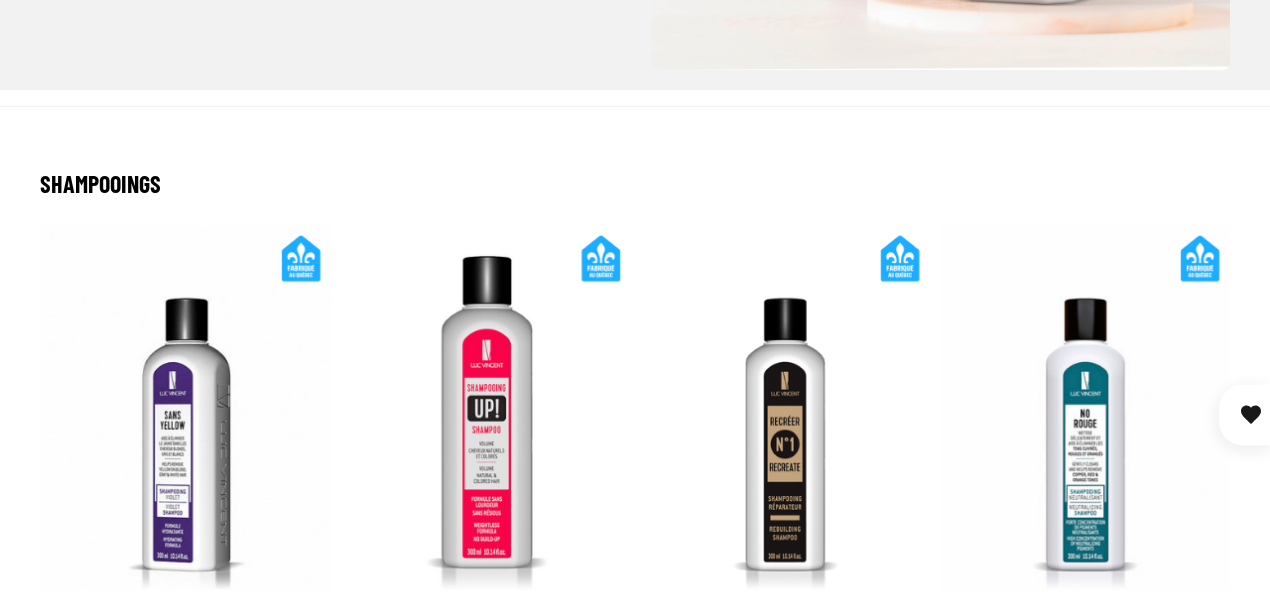 scroll, scrollTop: 800, scrollLeft: 0, axis: vertical 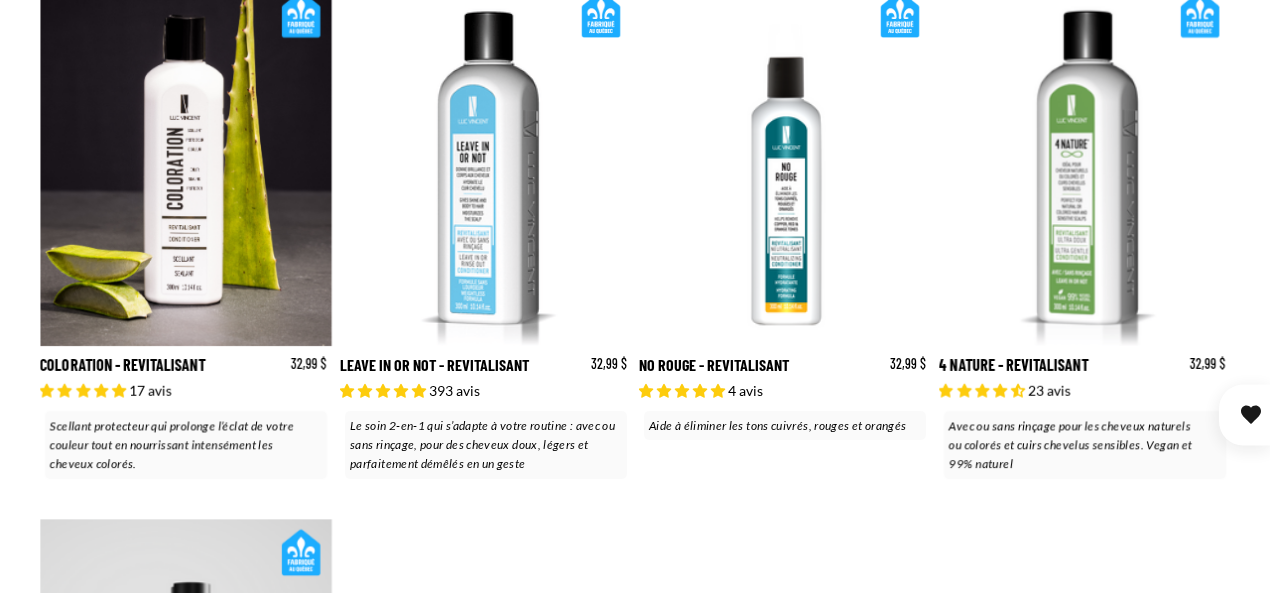 click 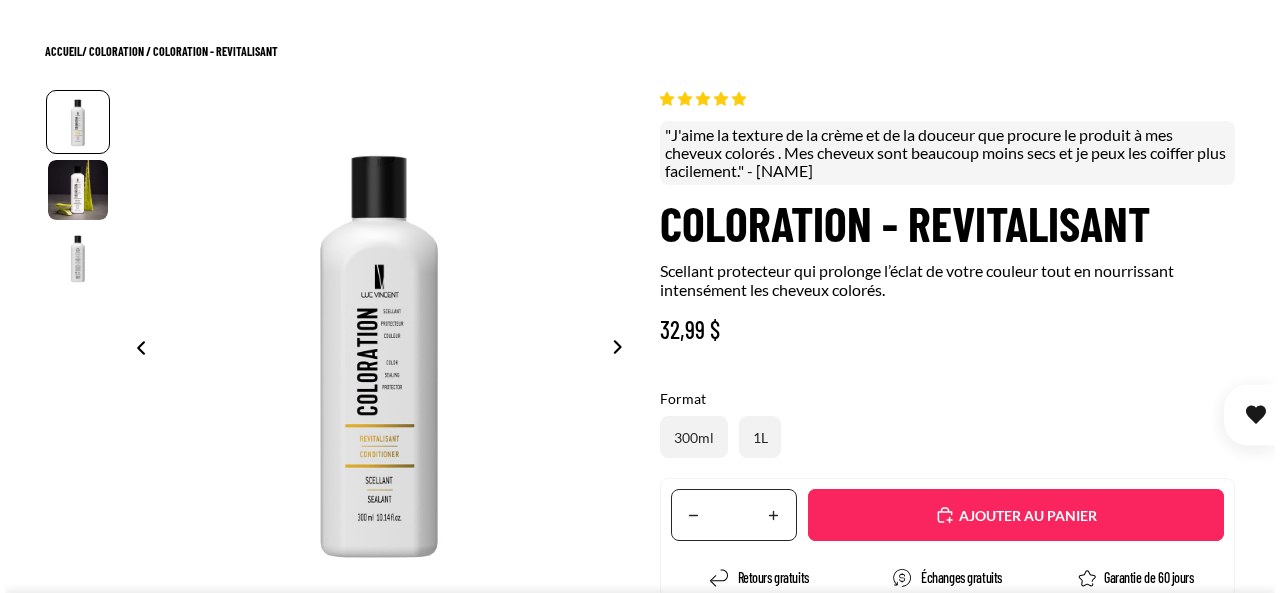 scroll, scrollTop: 300, scrollLeft: 0, axis: vertical 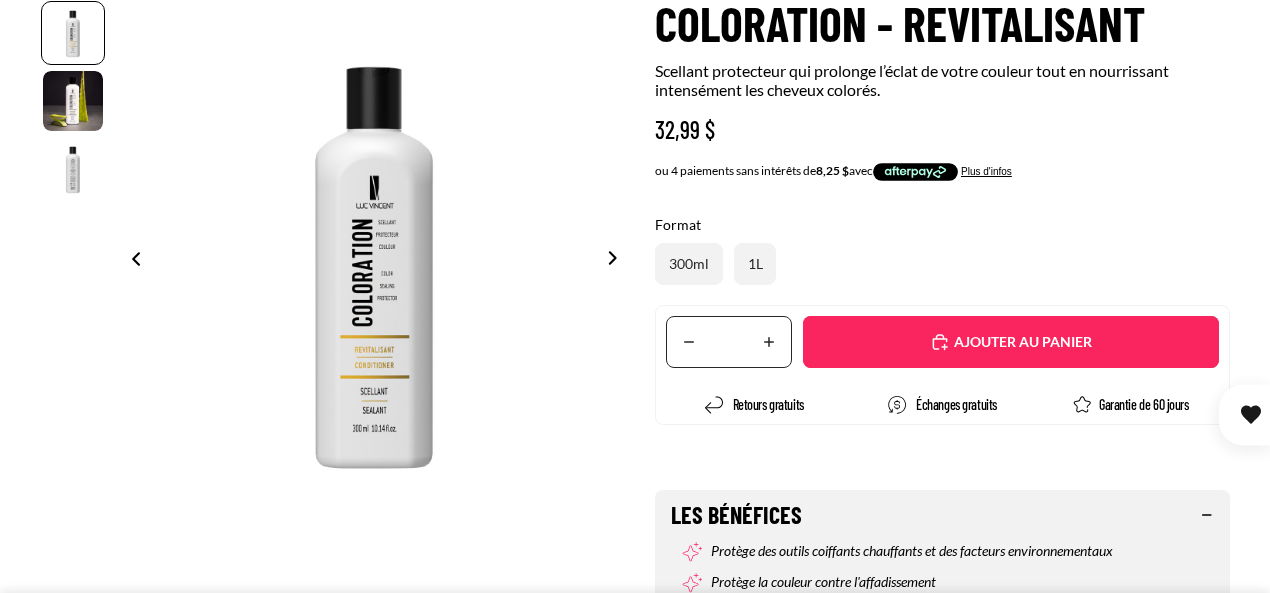 select on "**********" 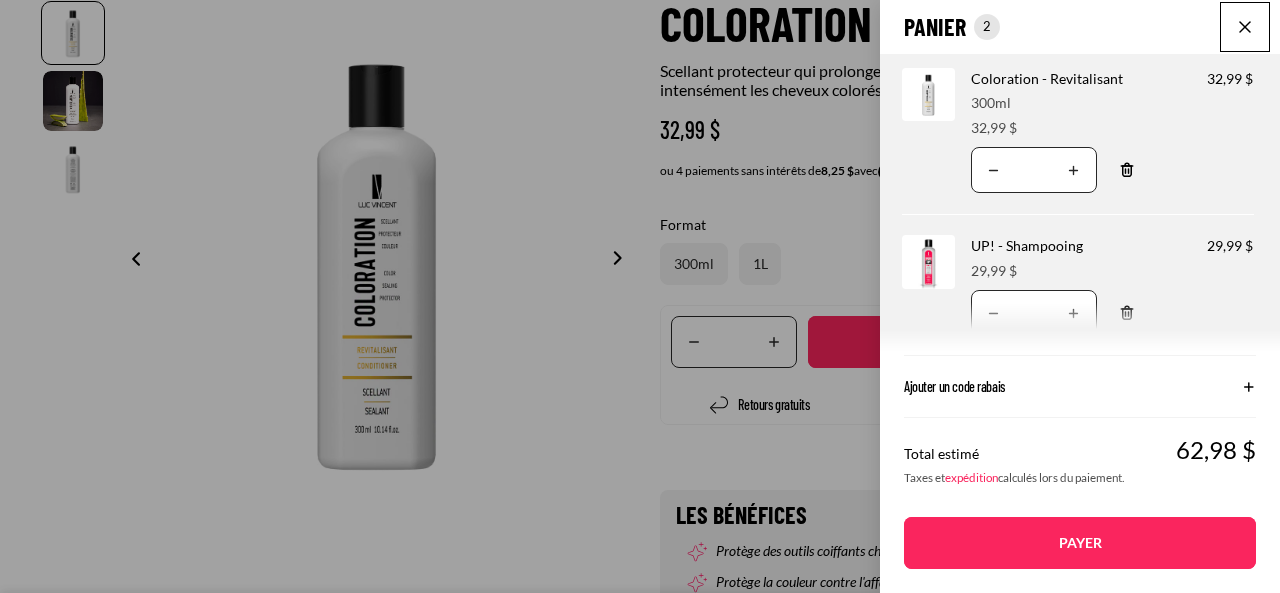 click on "Payer" at bounding box center [1080, 543] 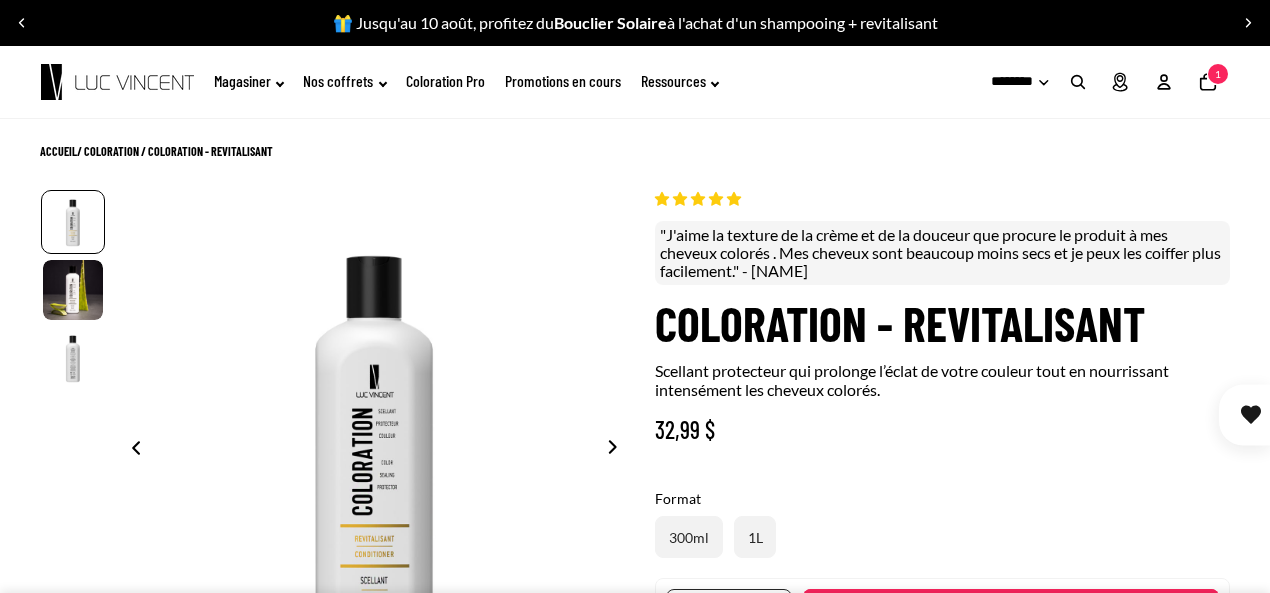 scroll, scrollTop: 300, scrollLeft: 0, axis: vertical 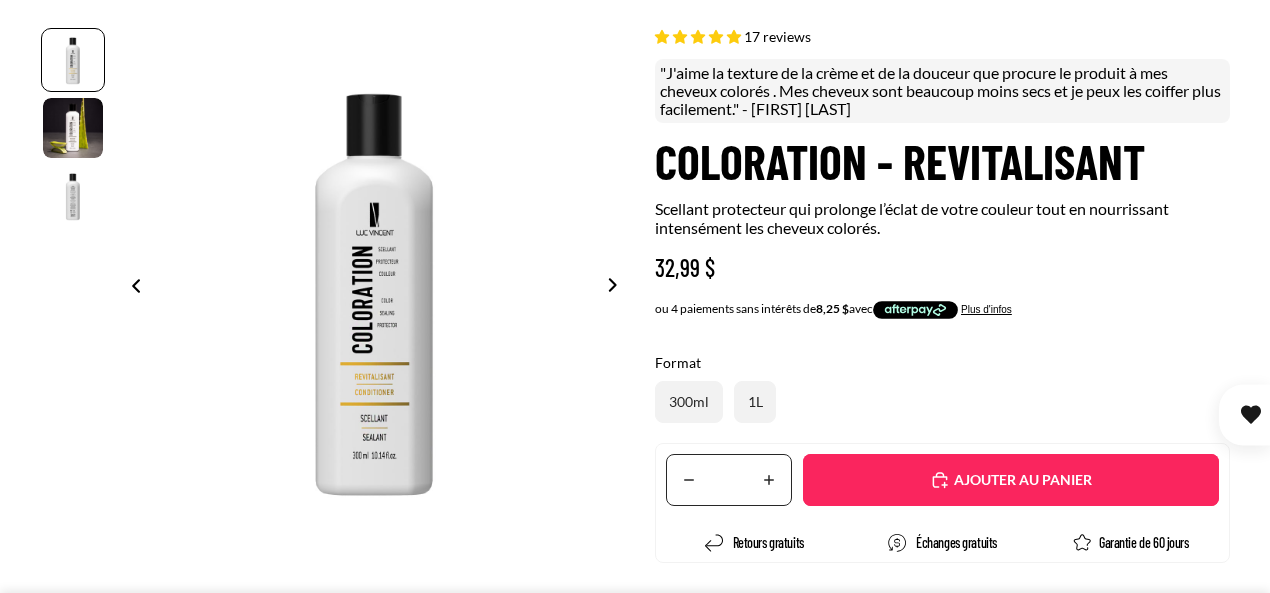 select on "**********" 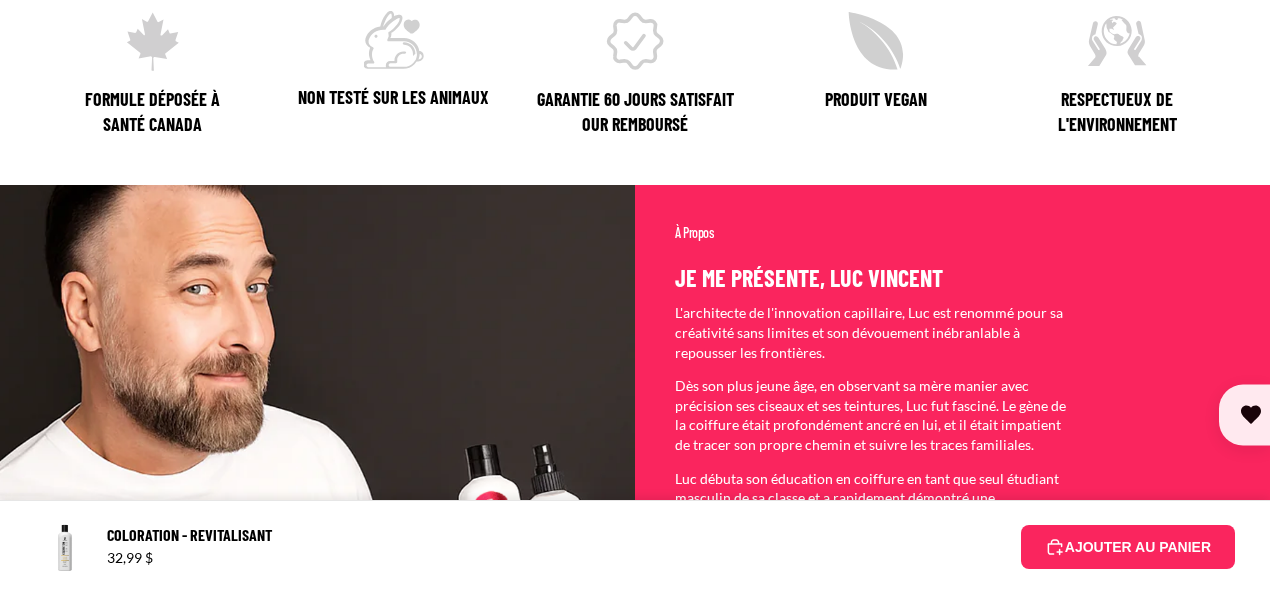 scroll, scrollTop: 1797, scrollLeft: 0, axis: vertical 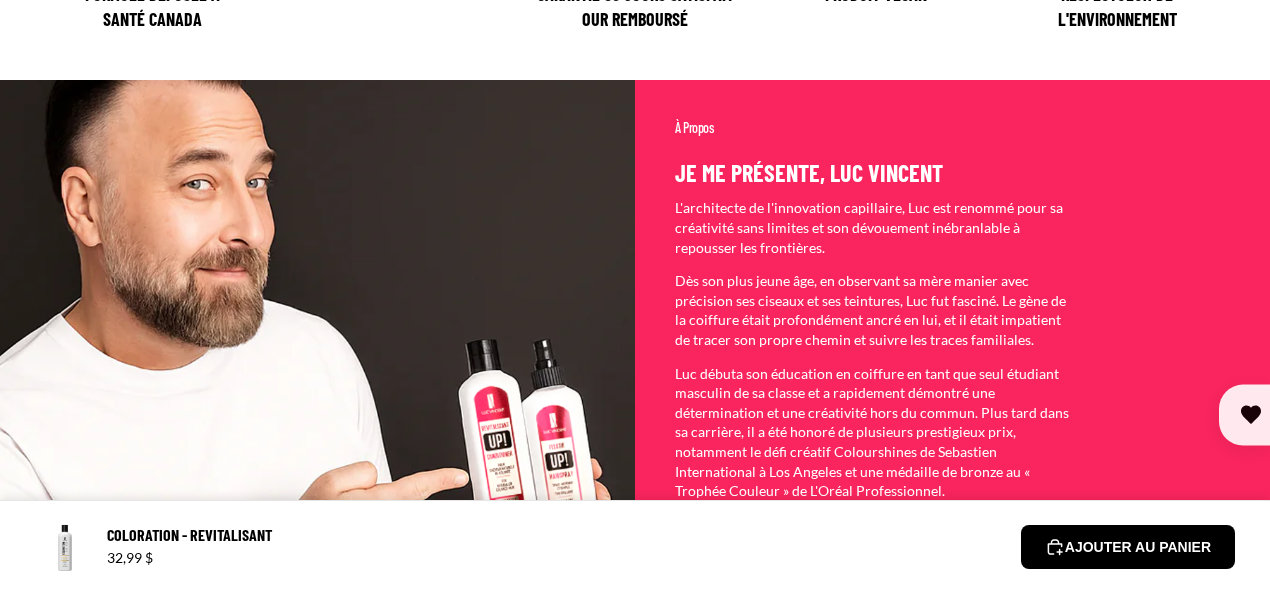 click on "AJOUTER AU PANIER" at bounding box center [1128, 547] 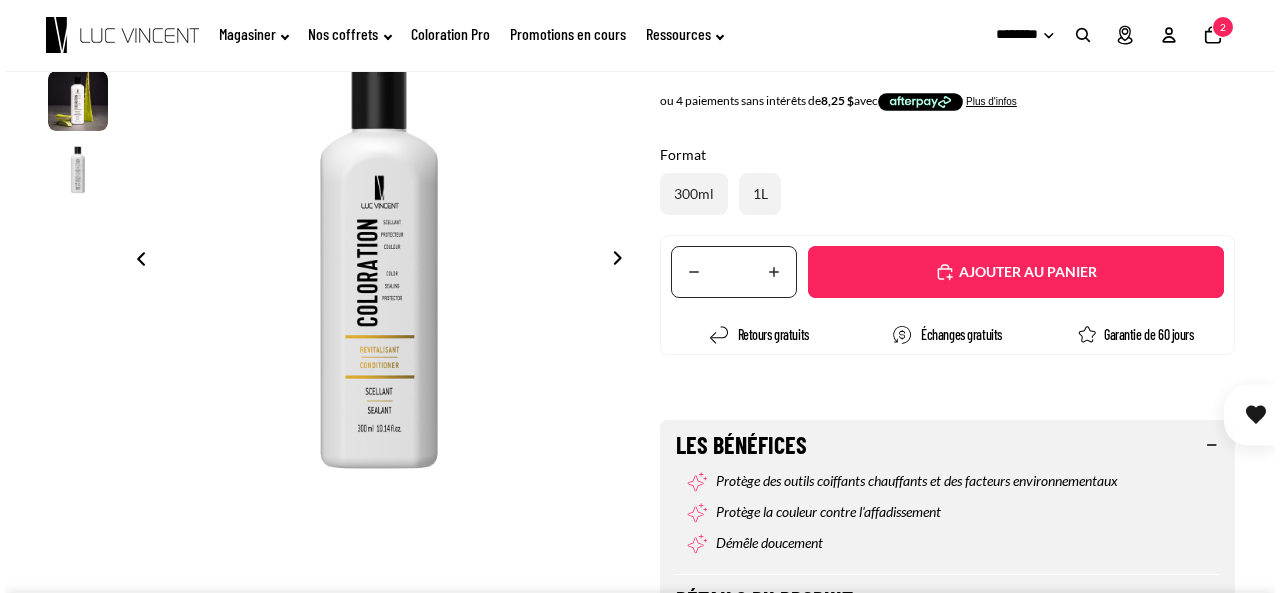 scroll, scrollTop: 345, scrollLeft: 0, axis: vertical 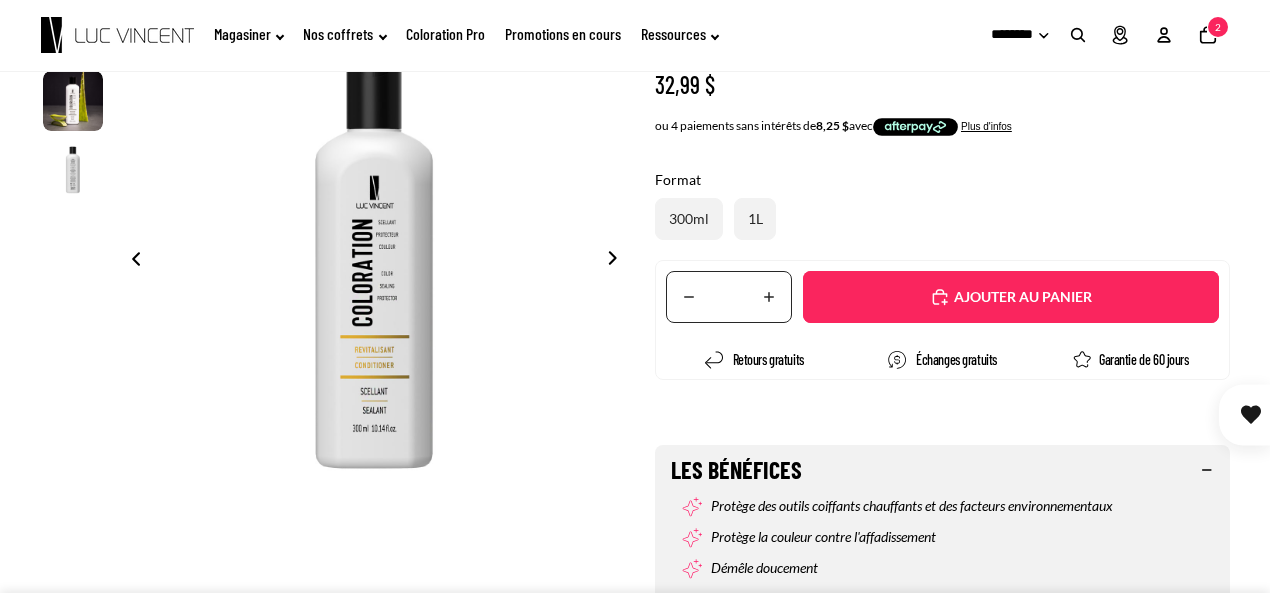 click on "Ajouté" at bounding box center (1021, 297) 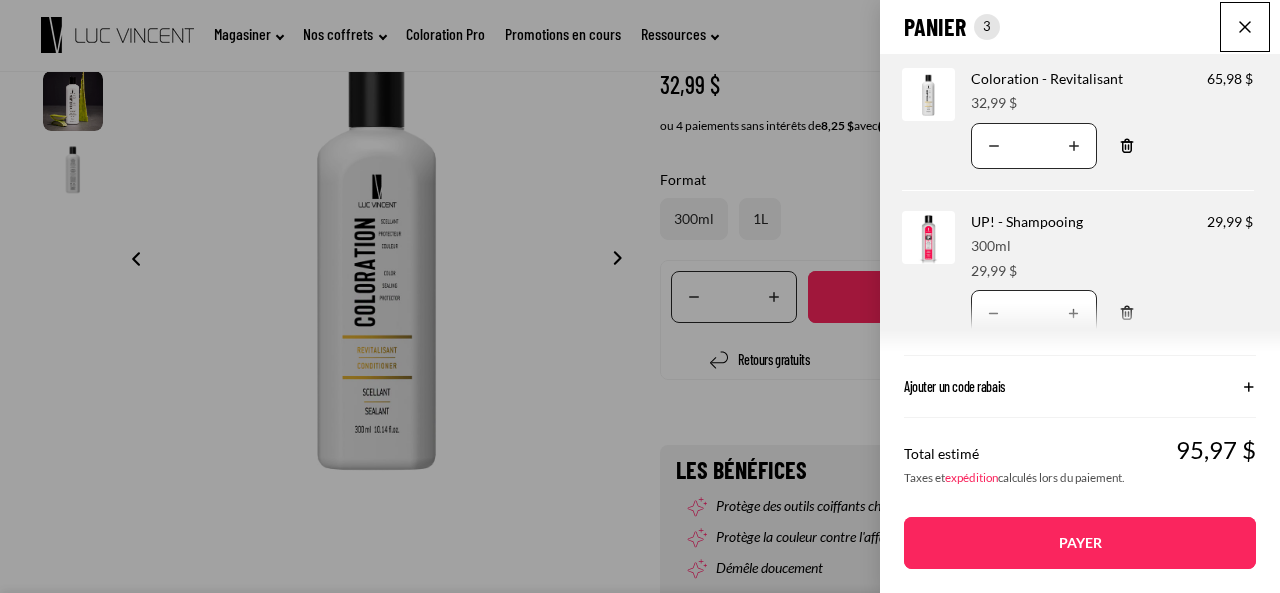 click at bounding box center (1245, 27) 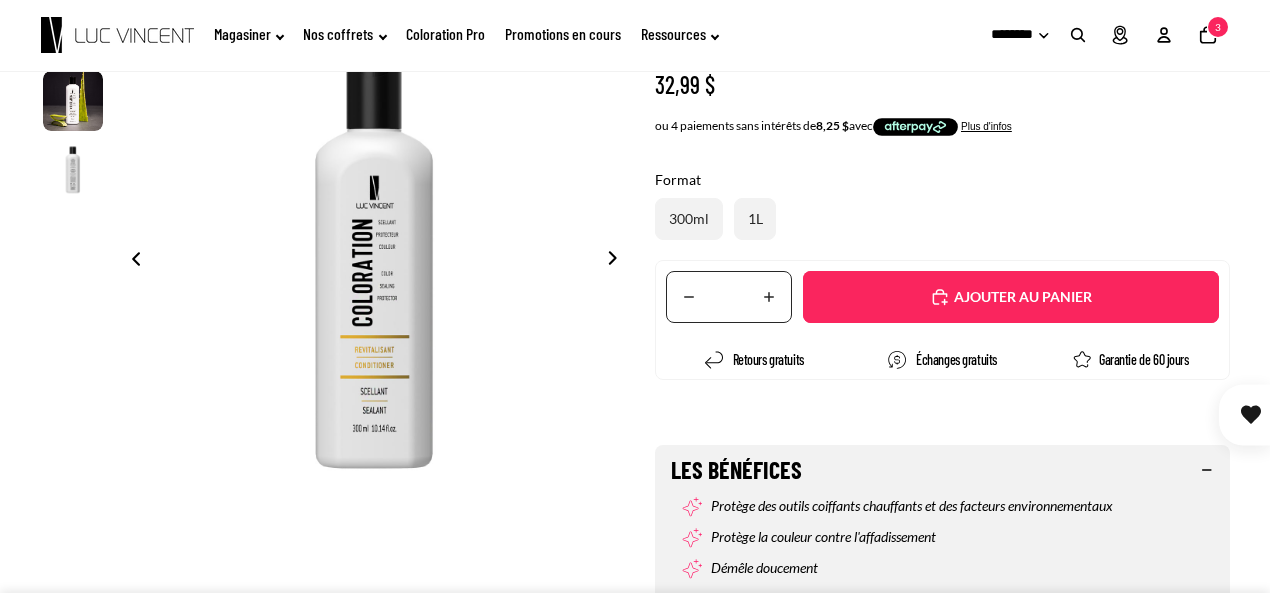 click 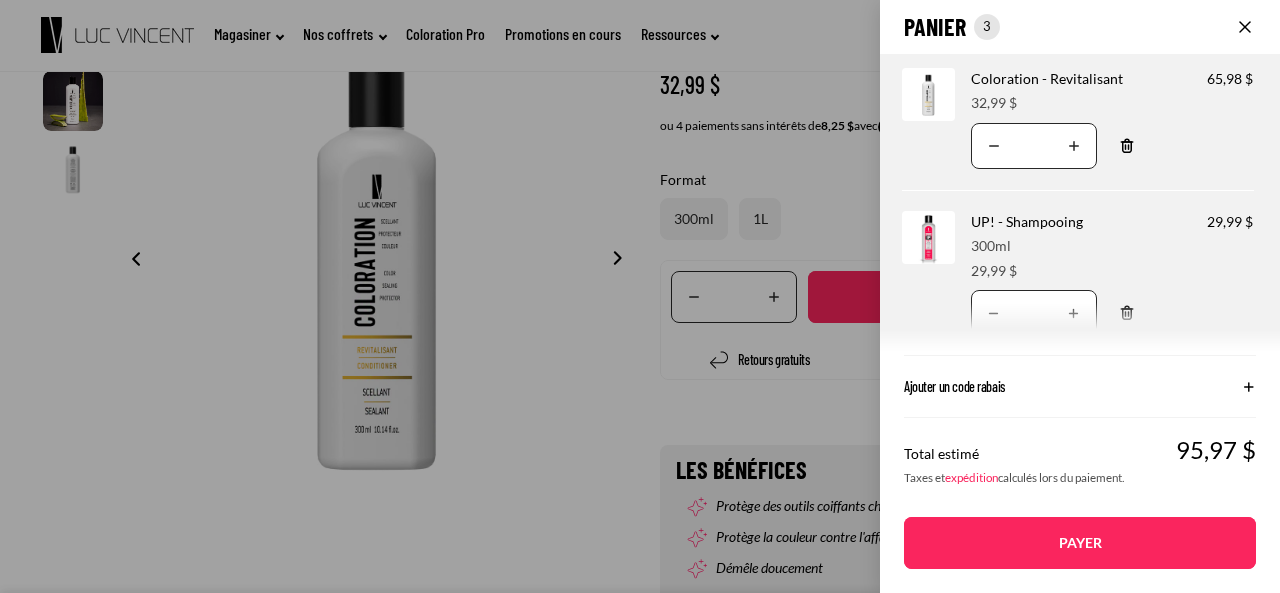 click on "expédition" 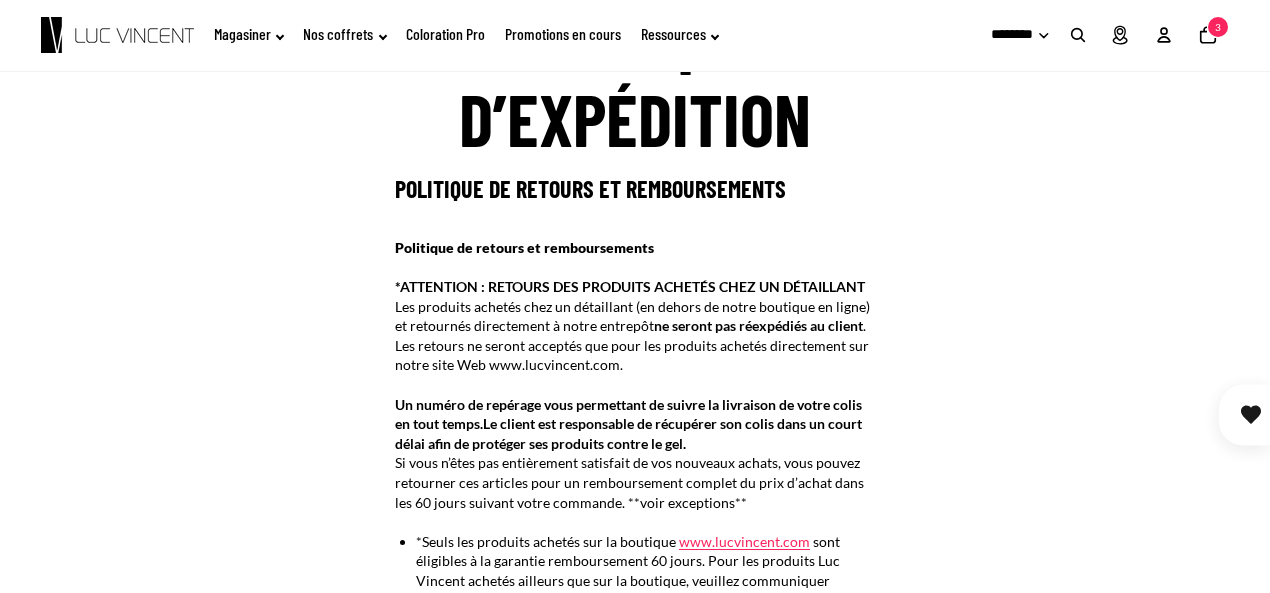 scroll, scrollTop: 0, scrollLeft: 0, axis: both 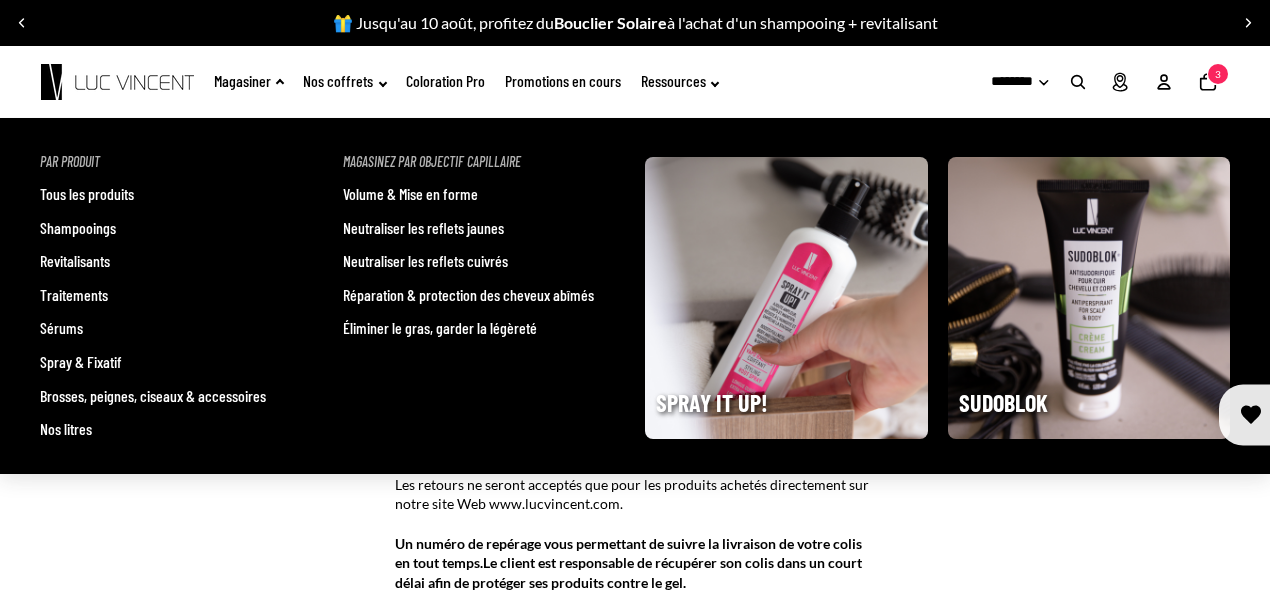 click on "Magasiner" 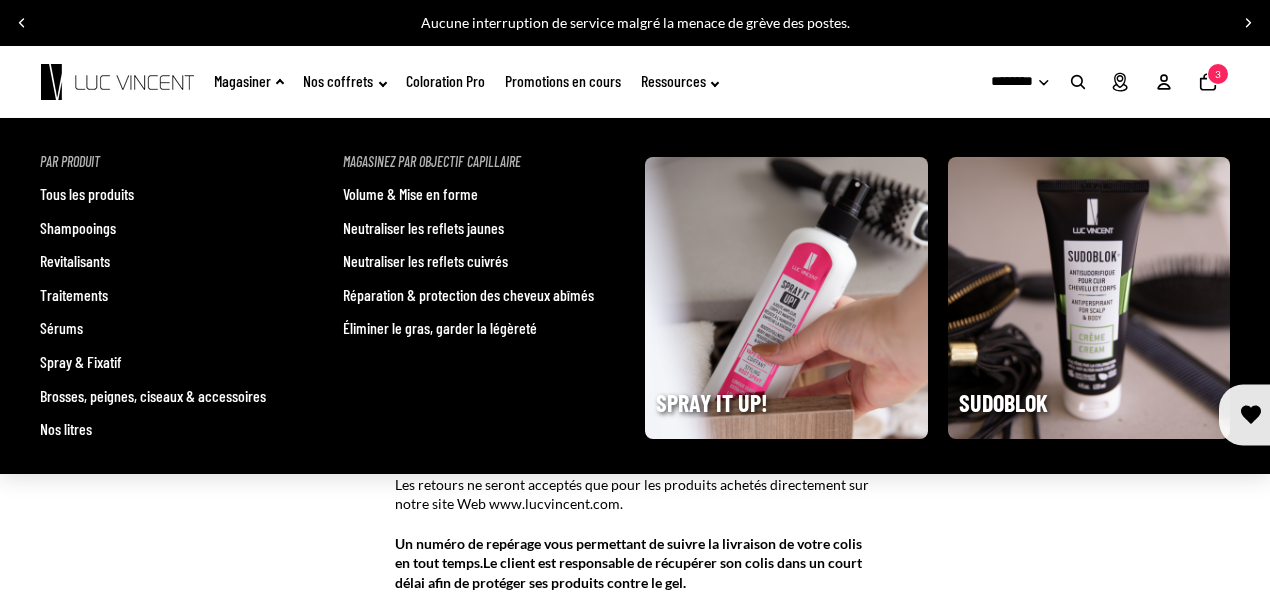 click on "Tous les produits" at bounding box center (87, 194) 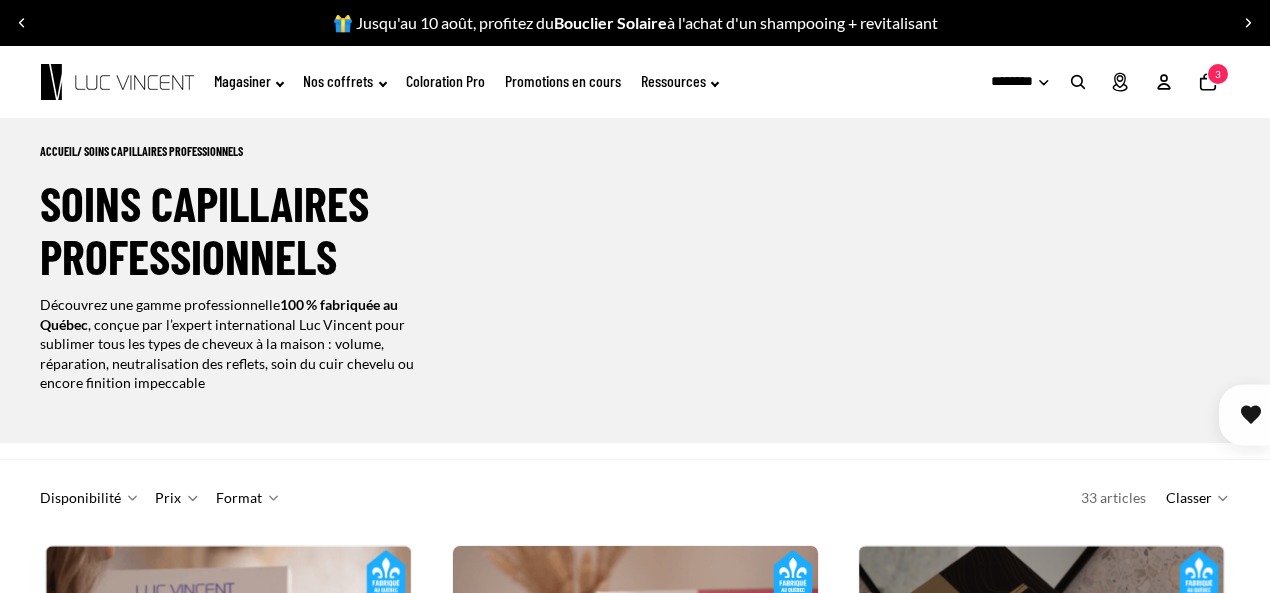 scroll, scrollTop: 700, scrollLeft: 0, axis: vertical 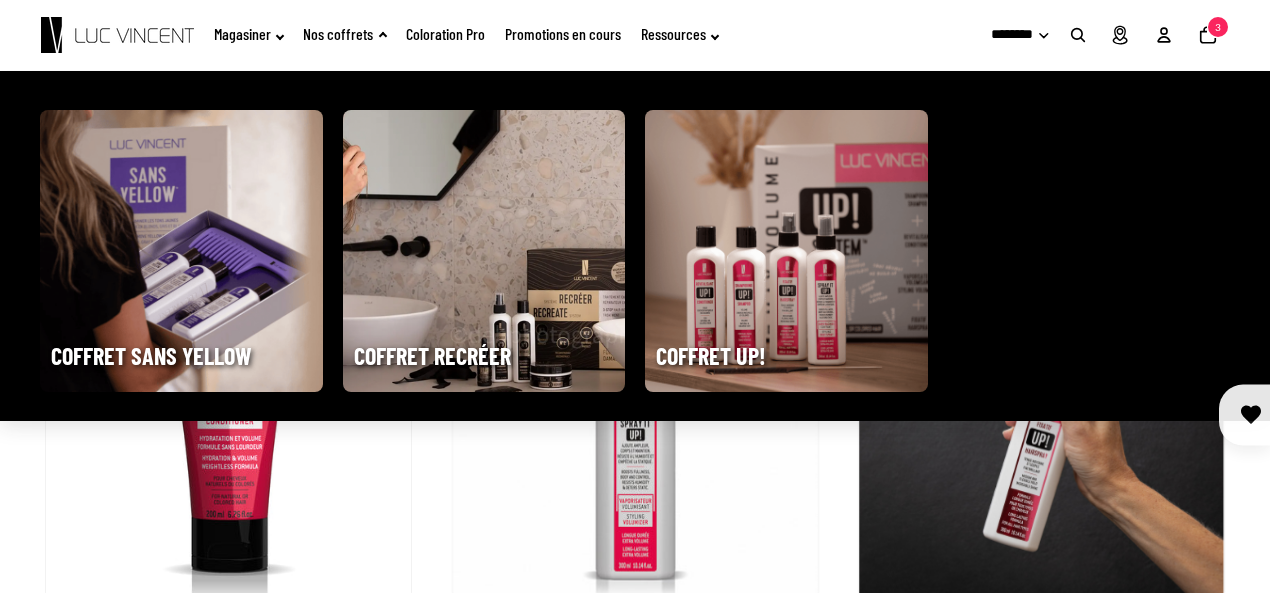 click on "Nos coffrets" 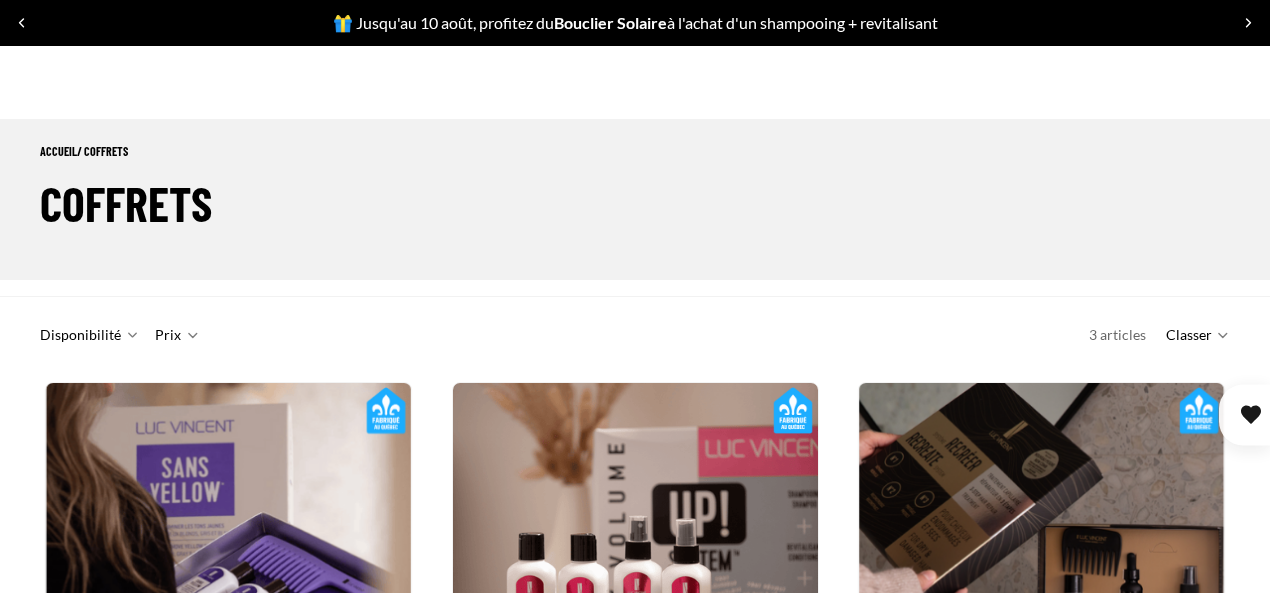 scroll, scrollTop: 300, scrollLeft: 0, axis: vertical 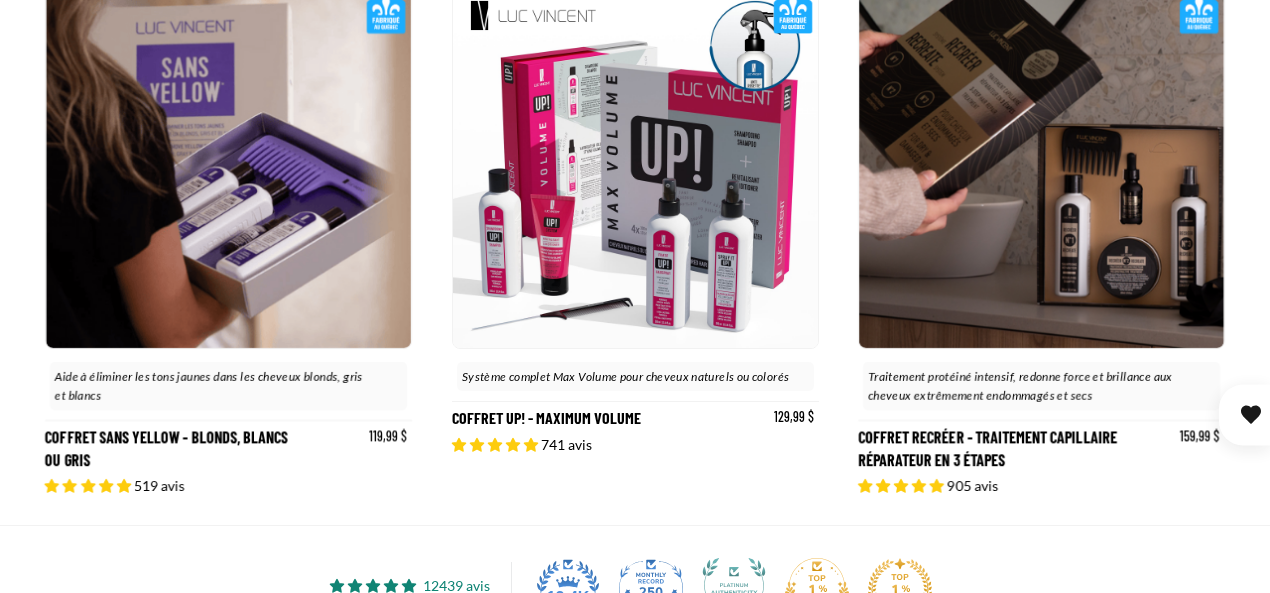 click at bounding box center (635, 165) 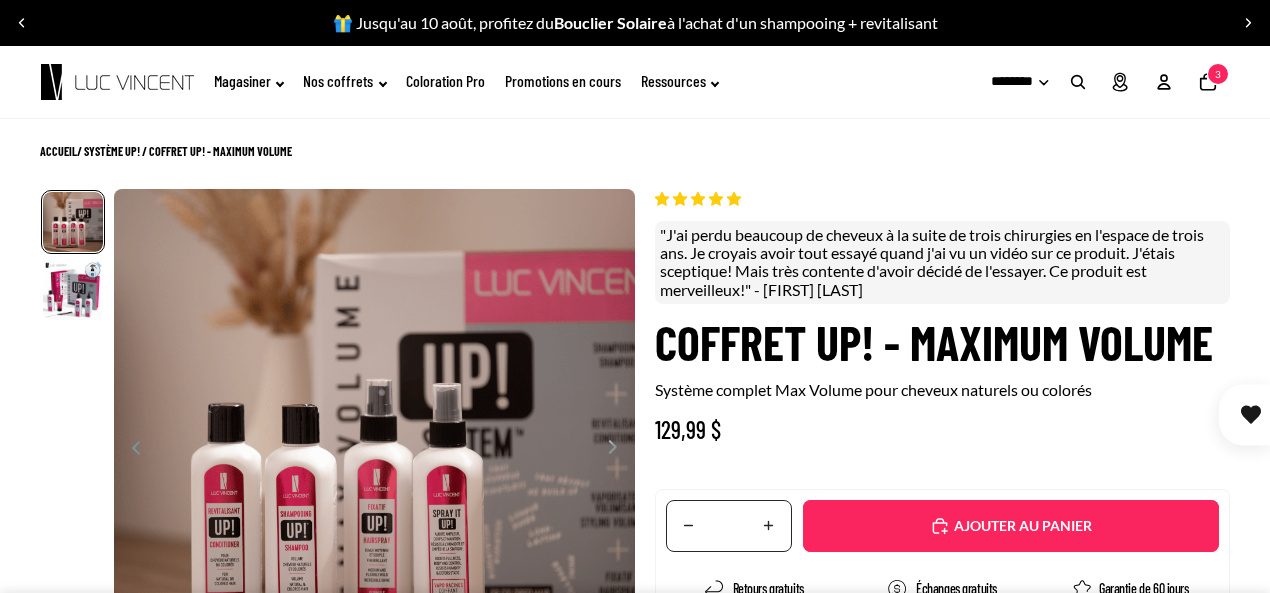 scroll, scrollTop: 0, scrollLeft: 0, axis: both 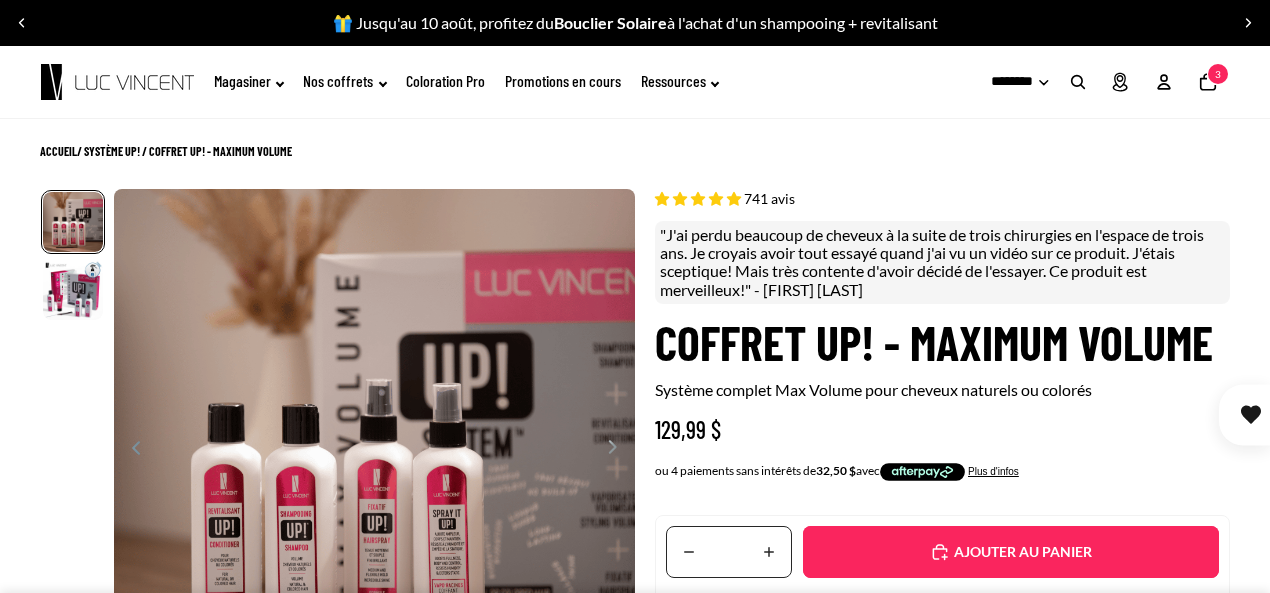 select on "**********" 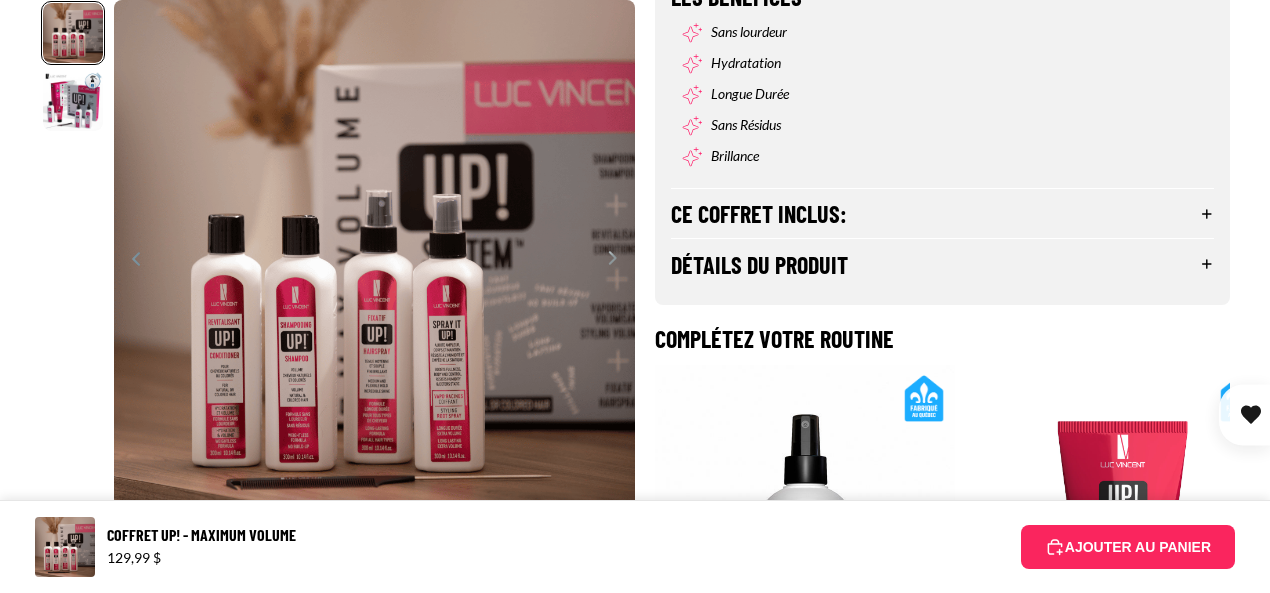 scroll, scrollTop: 900, scrollLeft: 0, axis: vertical 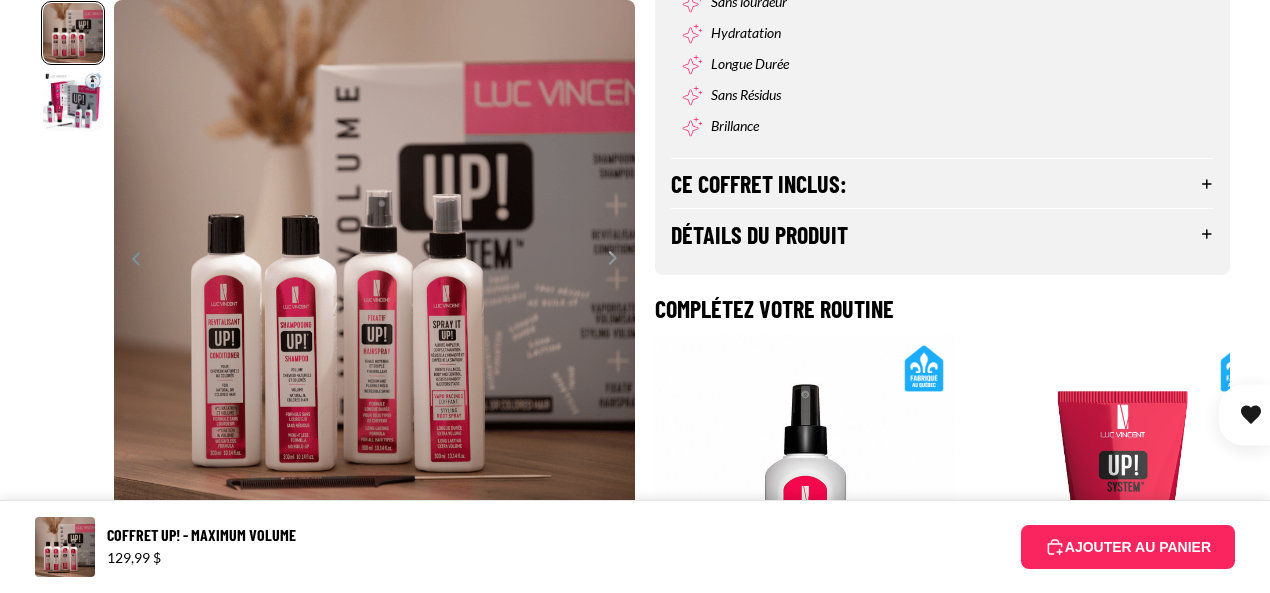 click on "Ce coffret inclus:" at bounding box center [942, 184] 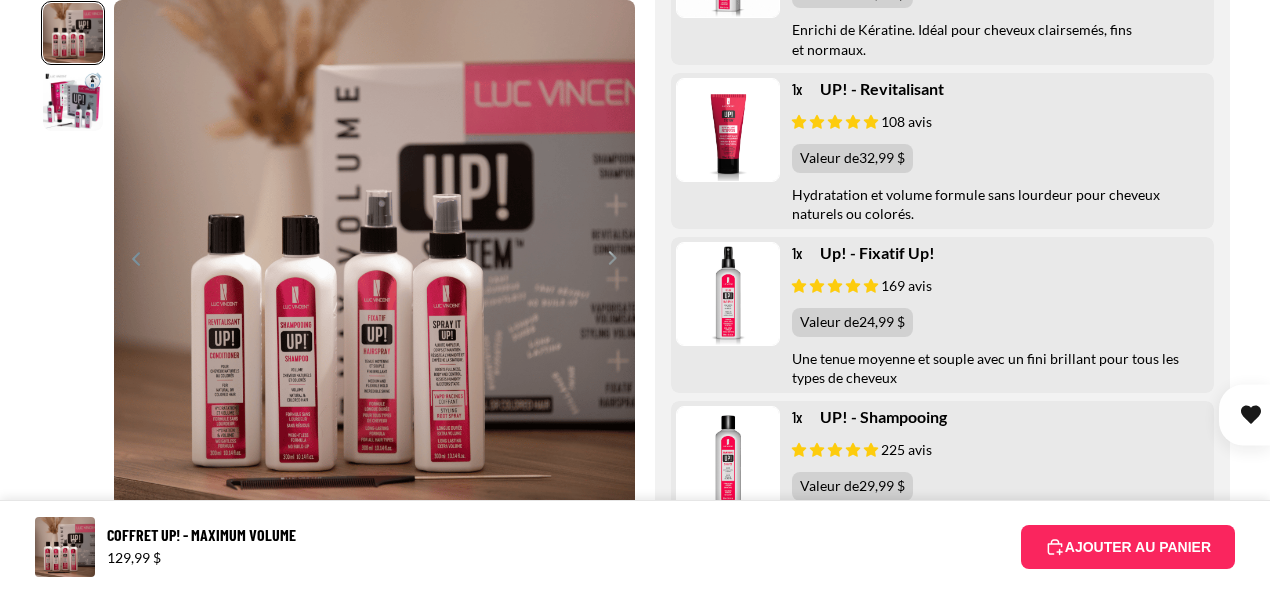 scroll, scrollTop: 800, scrollLeft: 0, axis: vertical 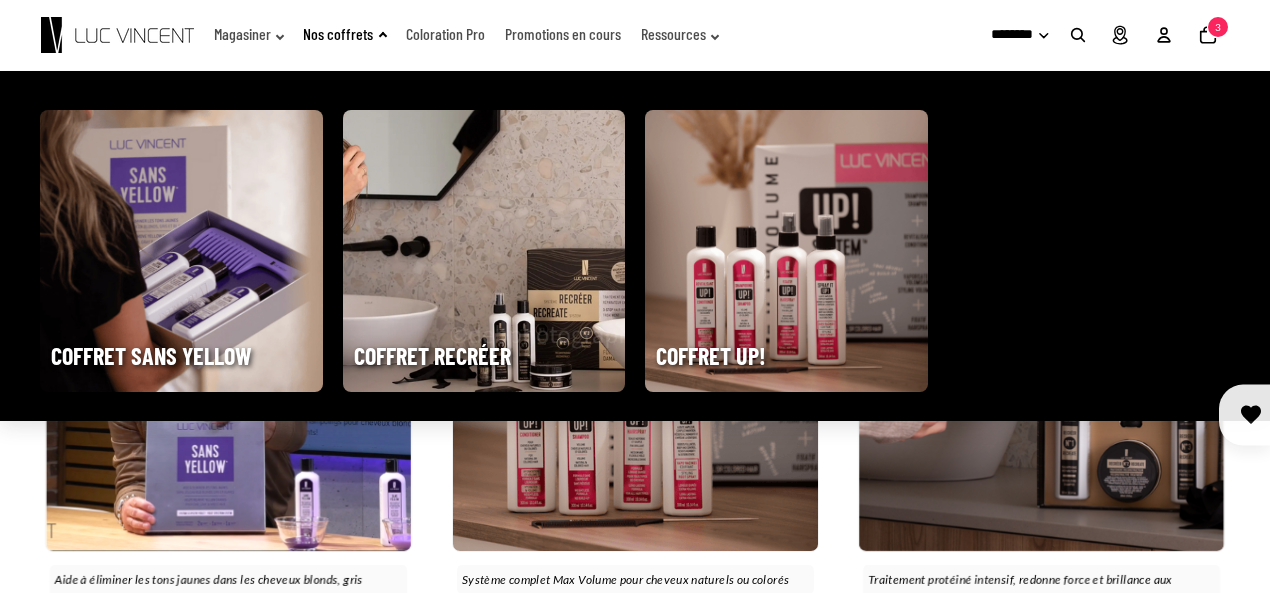 click on "Nos coffrets" 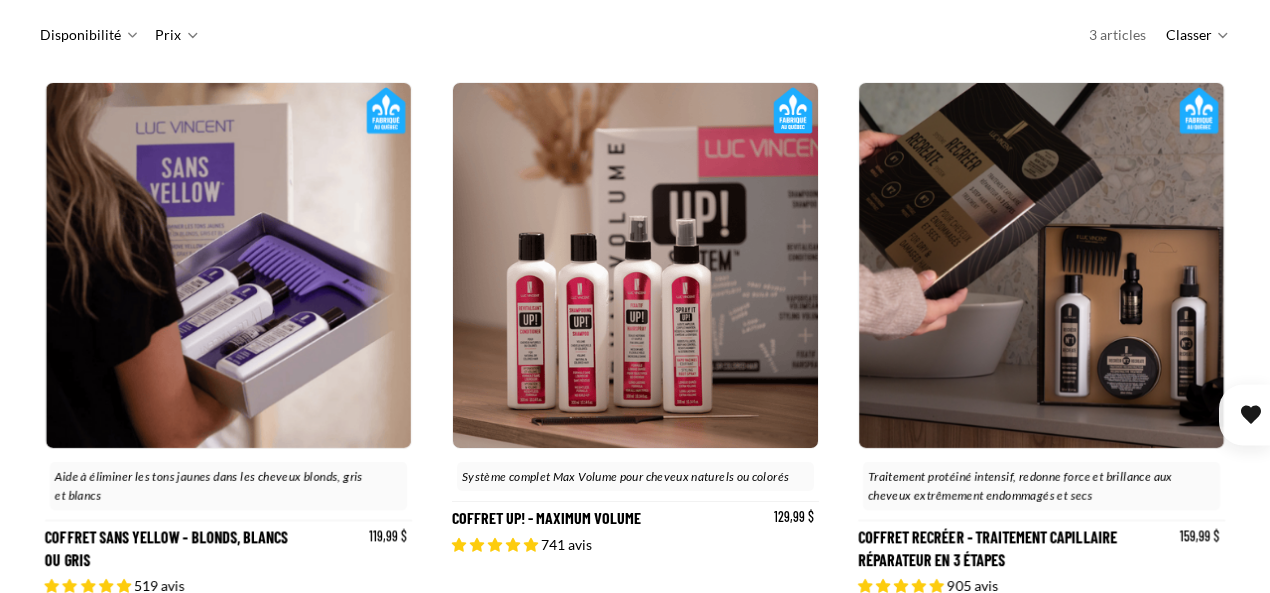 scroll, scrollTop: 300, scrollLeft: 0, axis: vertical 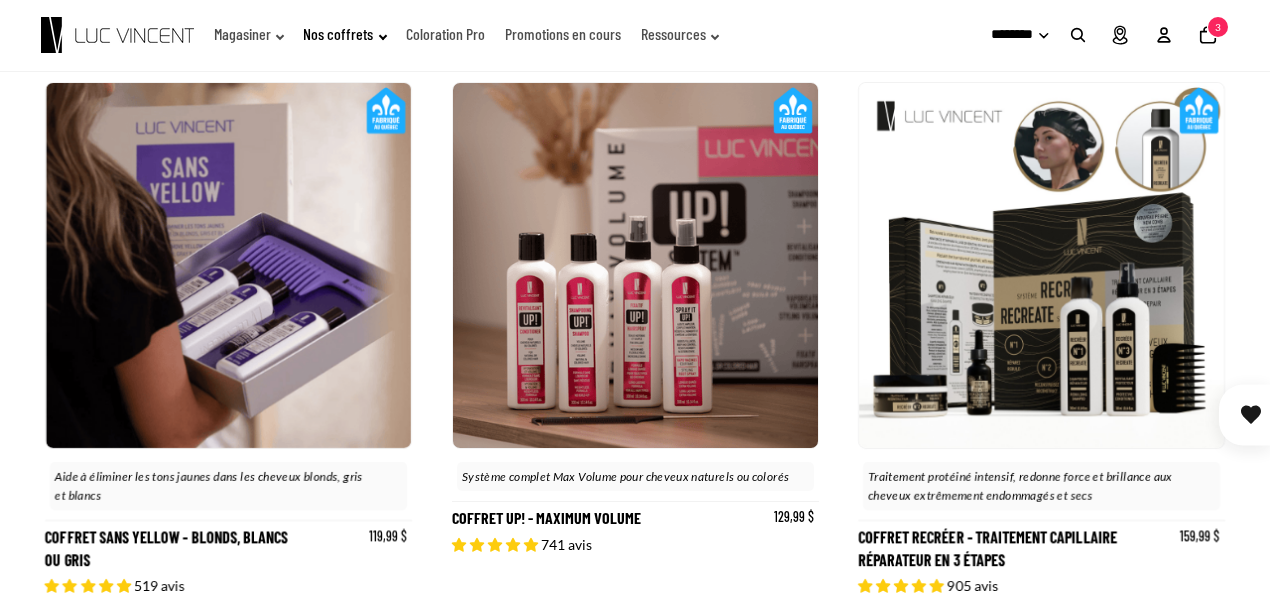 click 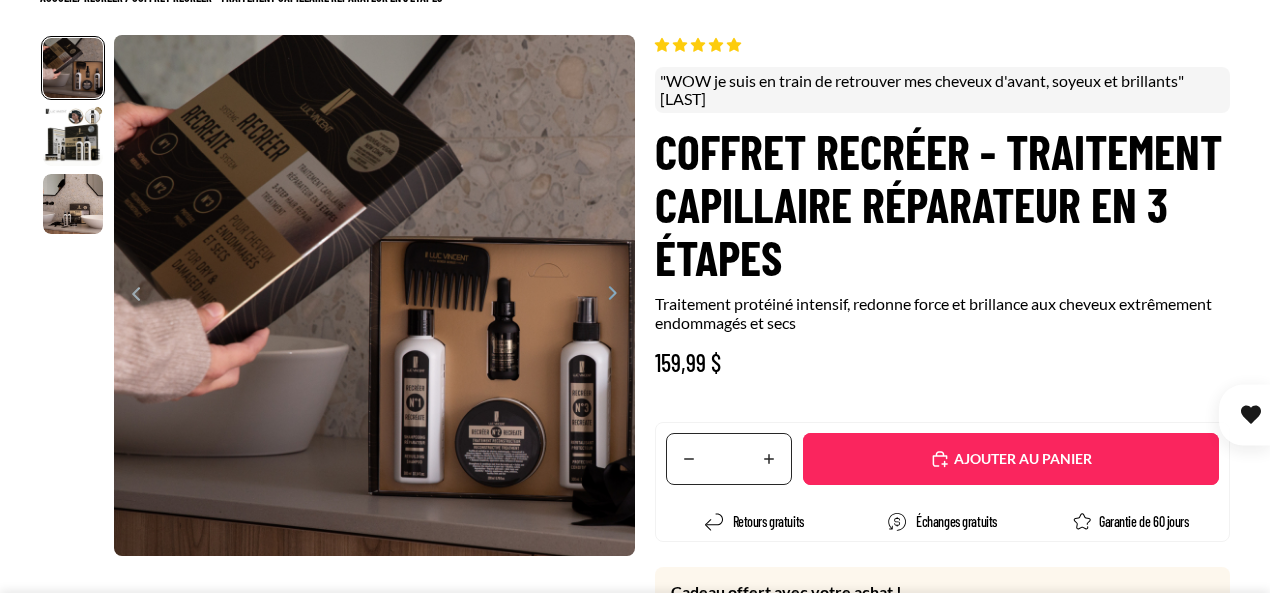scroll, scrollTop: 314, scrollLeft: 0, axis: vertical 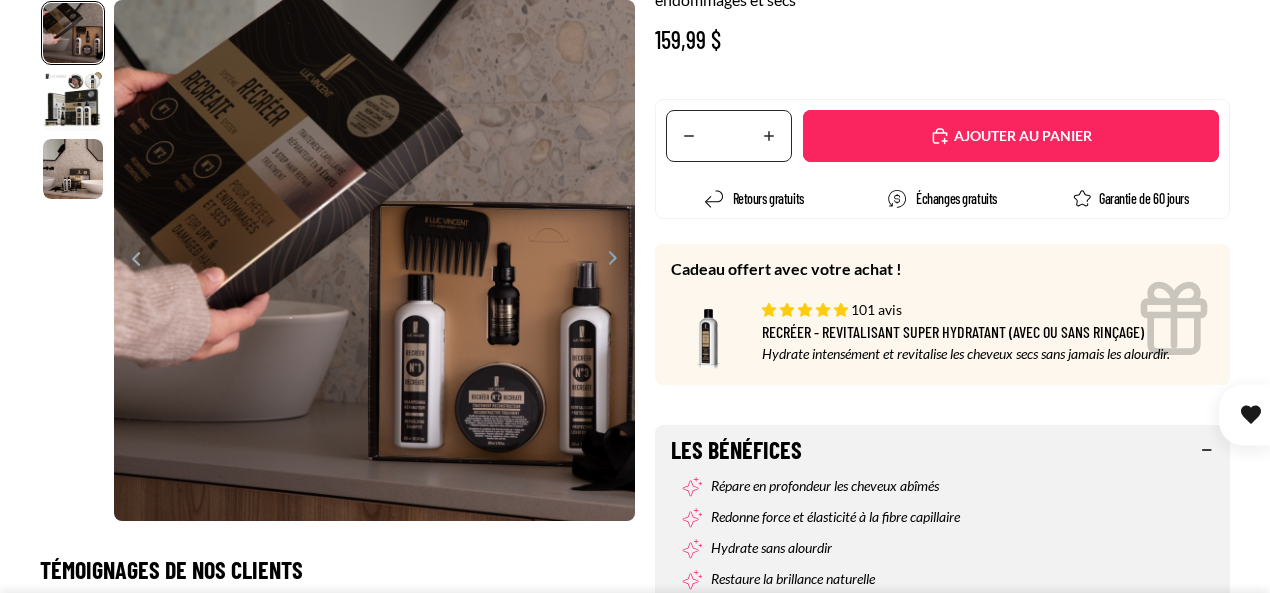 select on "**********" 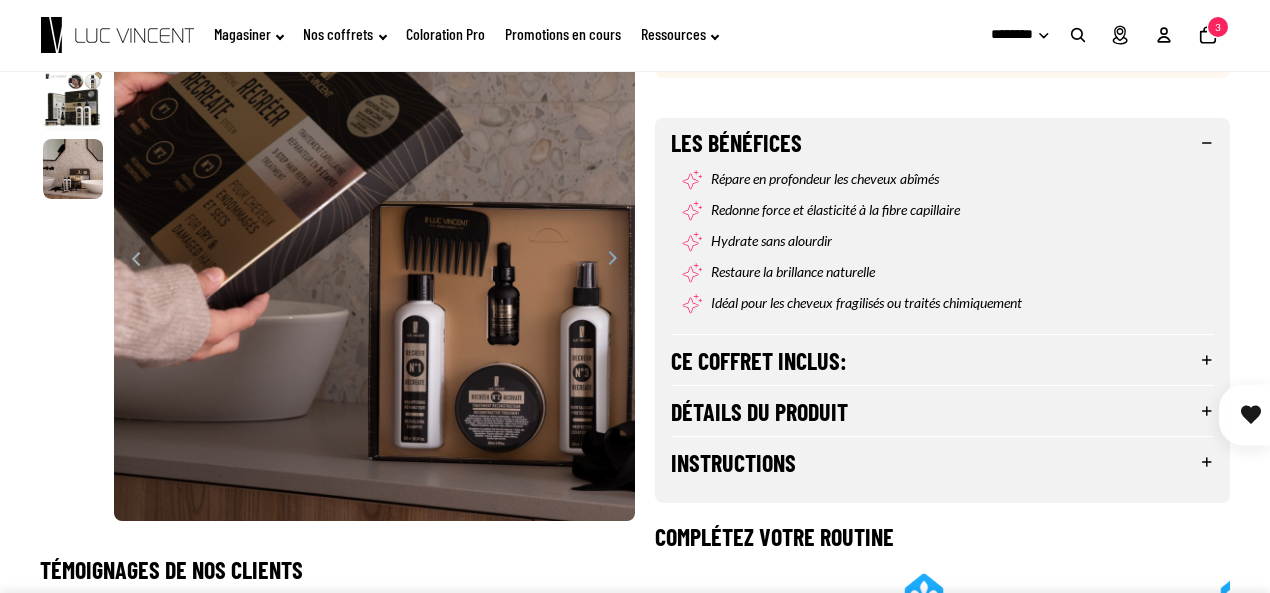 scroll, scrollTop: 500, scrollLeft: 0, axis: vertical 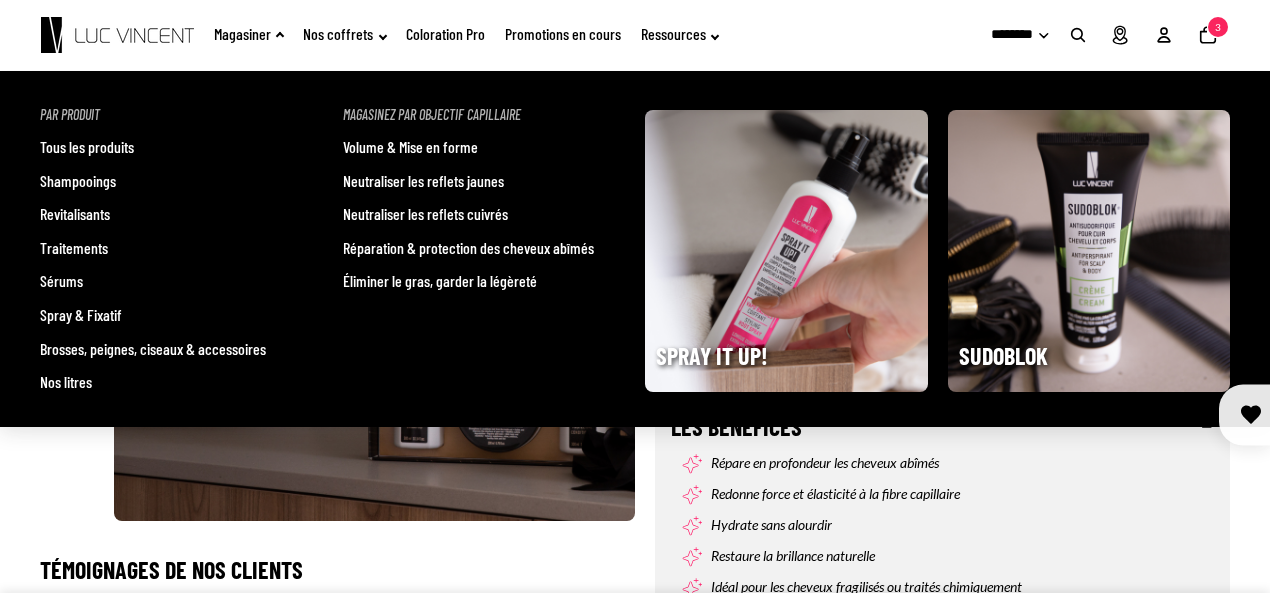 click on "Magasiner" 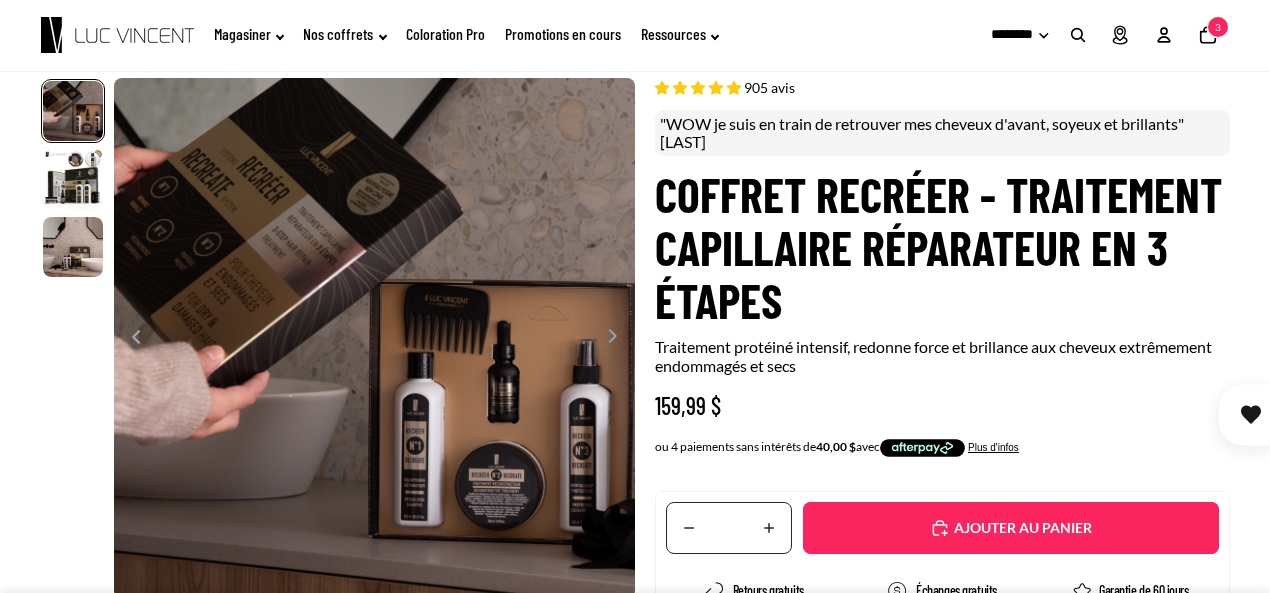 scroll, scrollTop: 100, scrollLeft: 0, axis: vertical 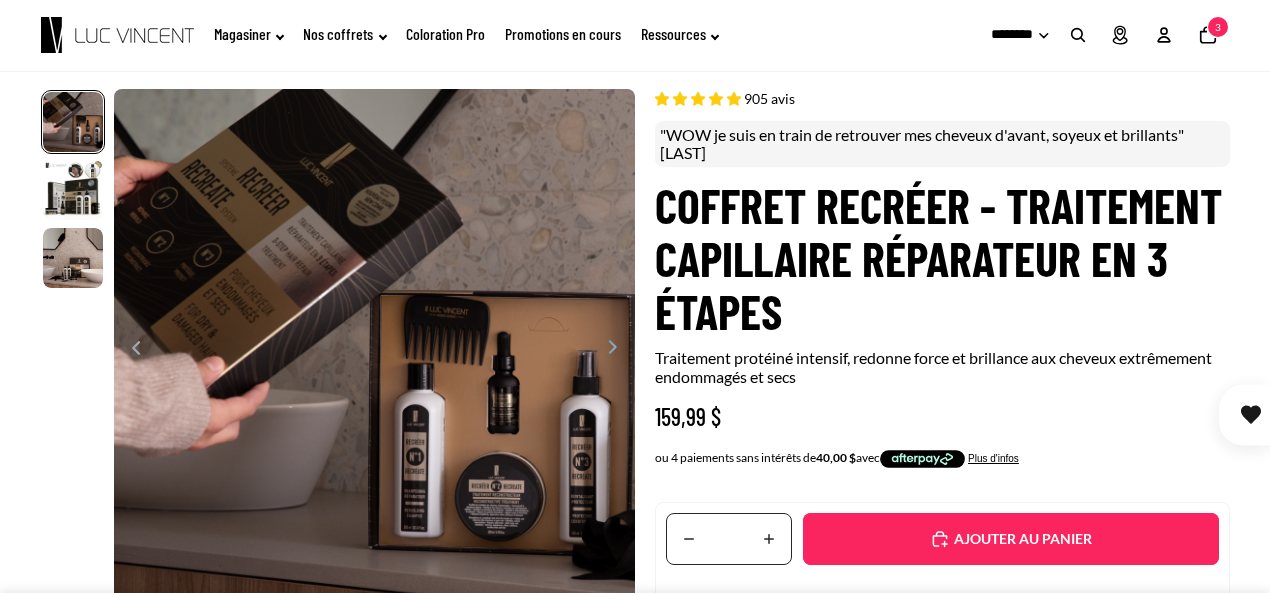 click on "Promotions en cours" 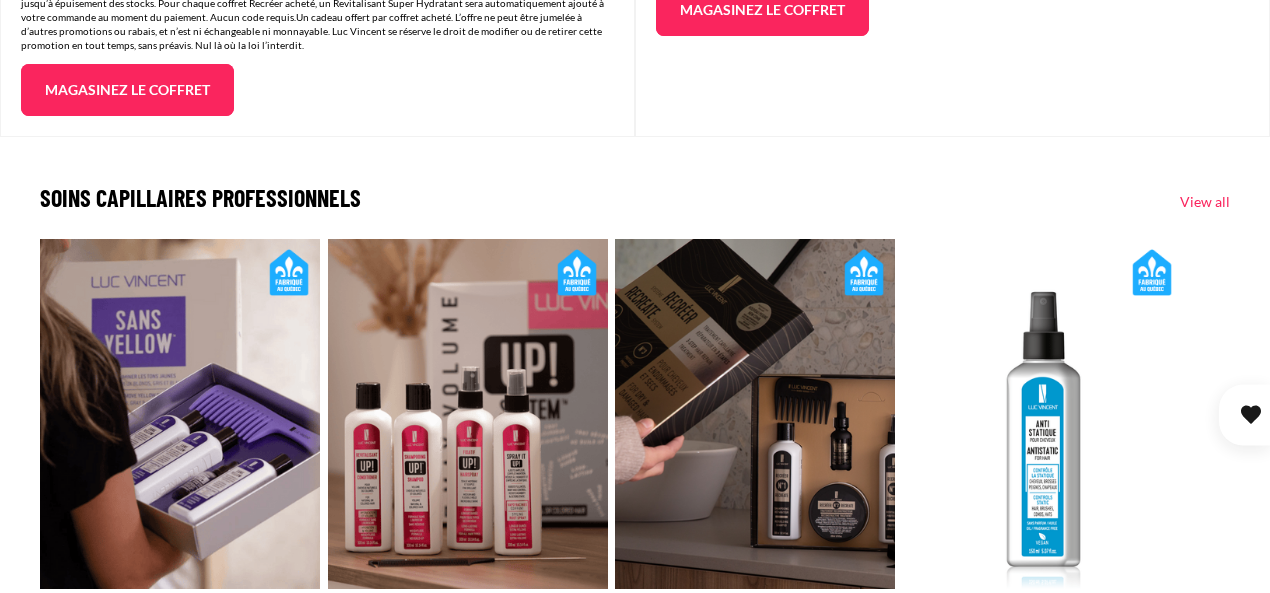scroll, scrollTop: 3000, scrollLeft: 0, axis: vertical 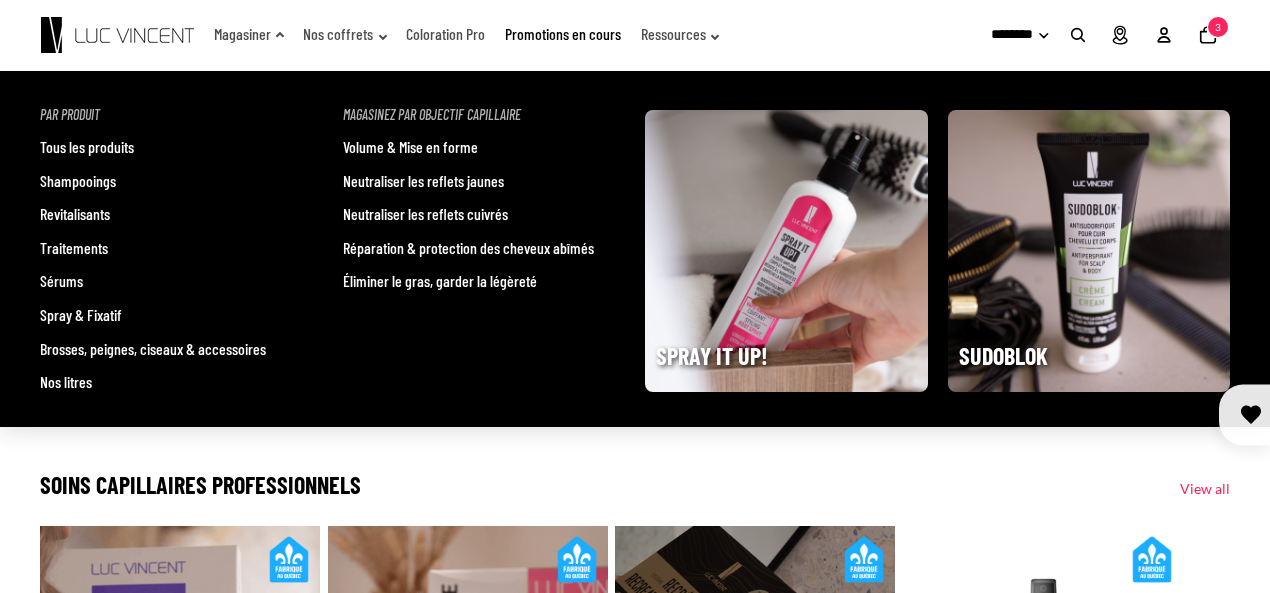 click on "Magasiner" 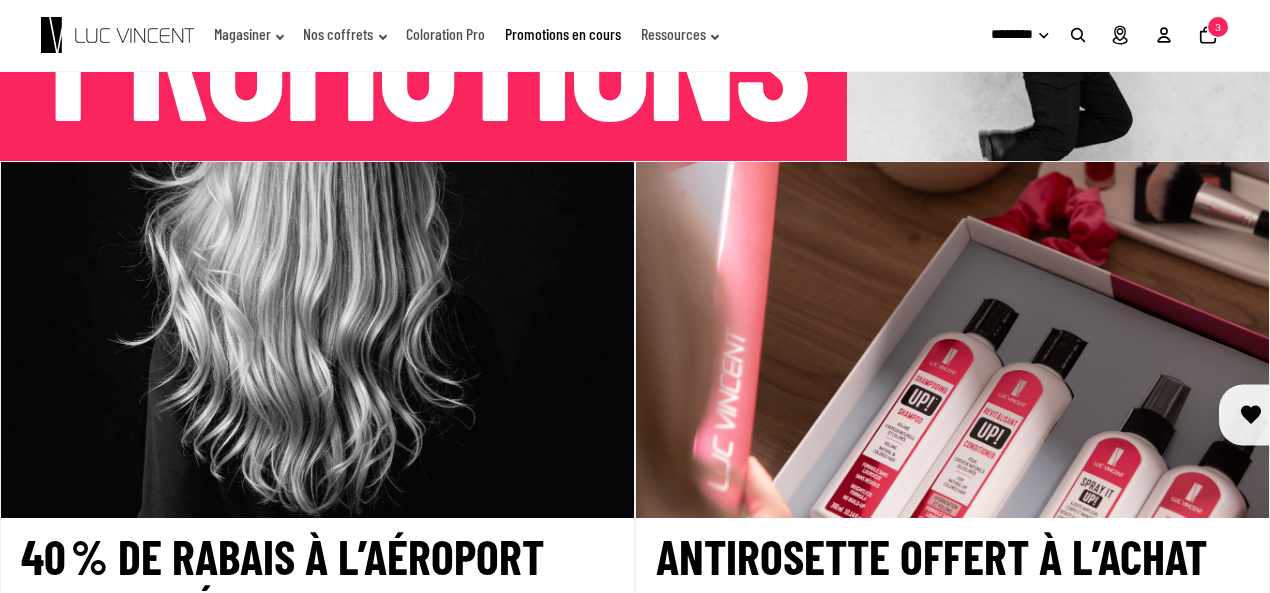 scroll, scrollTop: 300, scrollLeft: 0, axis: vertical 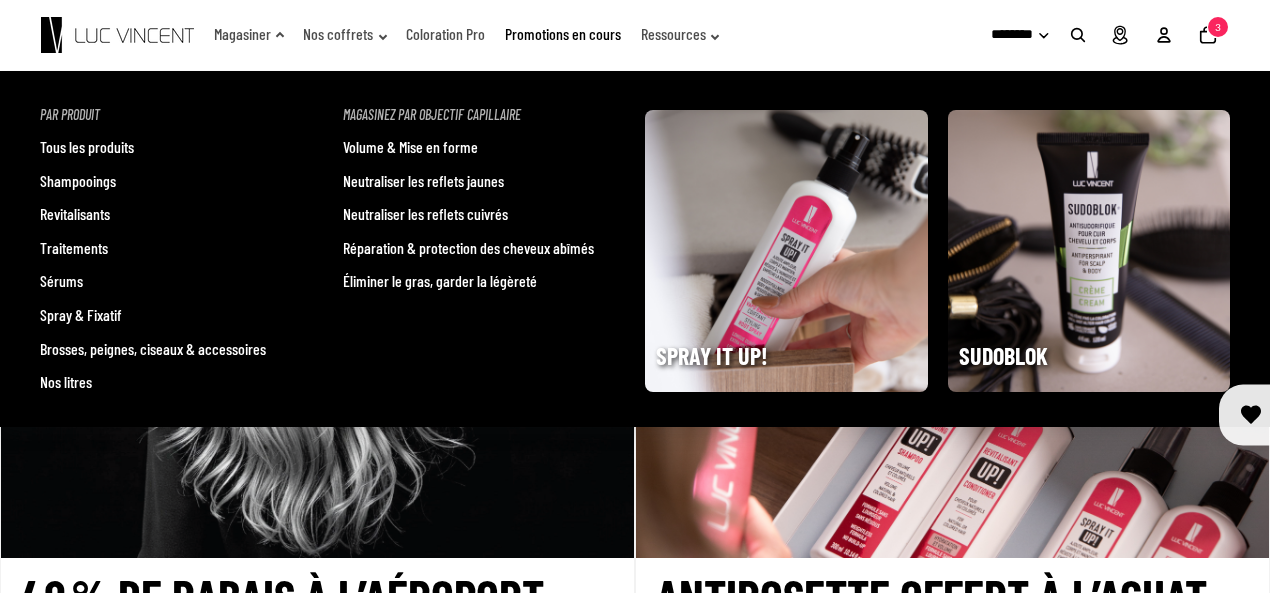 click on "Traitements" at bounding box center (74, 248) 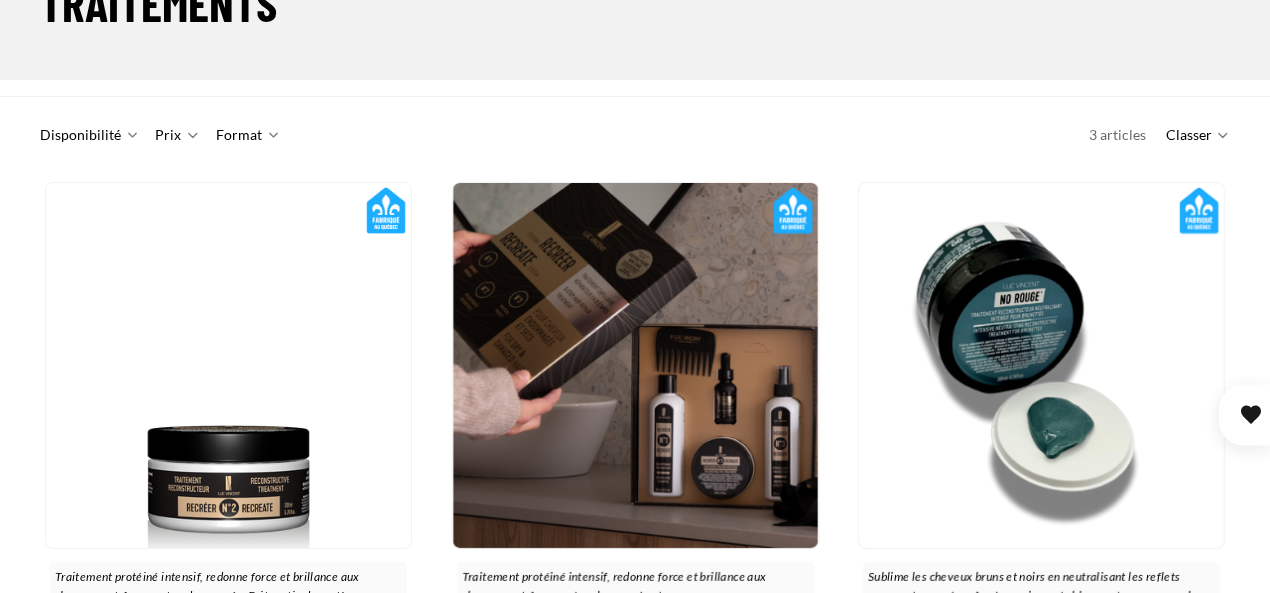 scroll, scrollTop: 400, scrollLeft: 0, axis: vertical 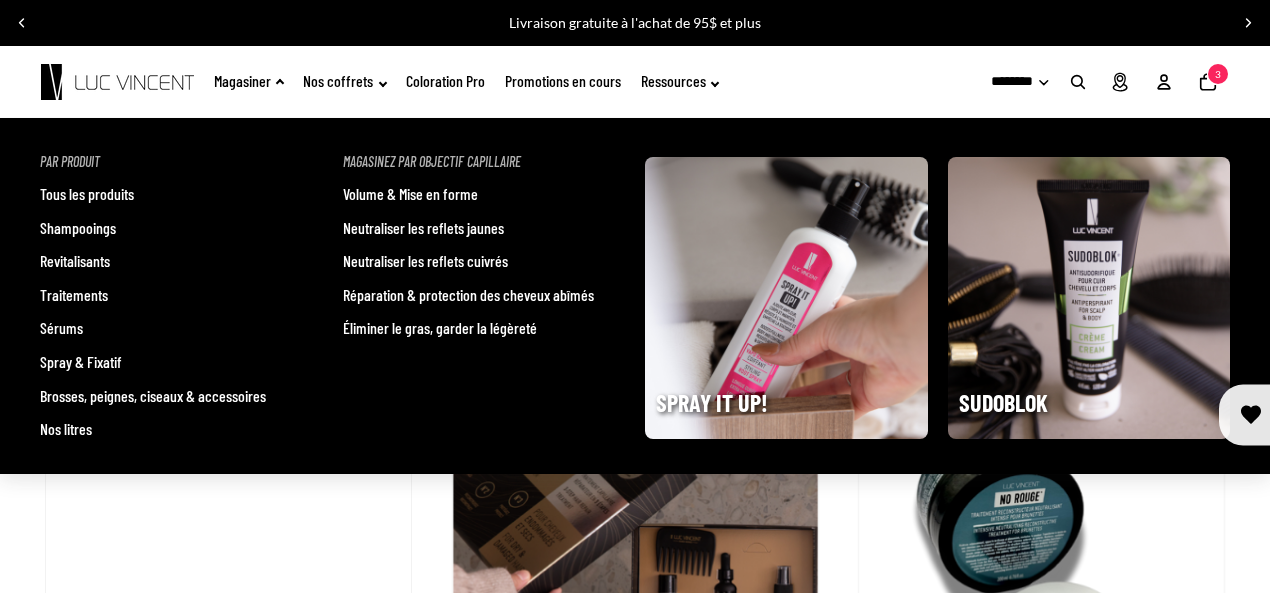 click on "Tous les produits" at bounding box center [87, 194] 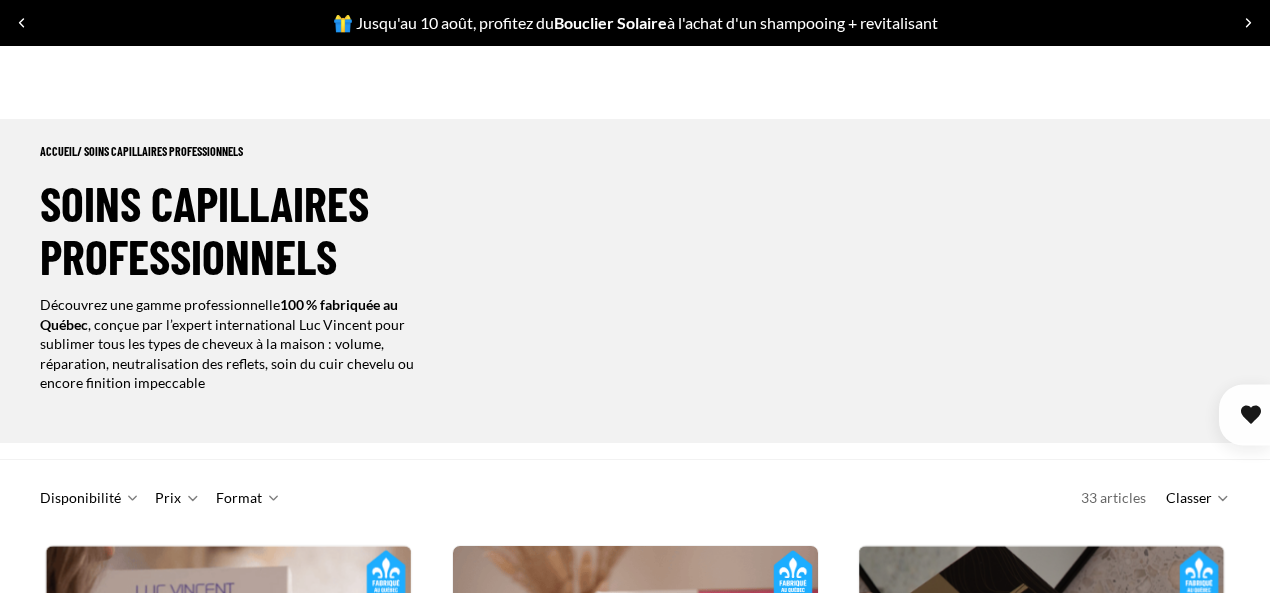 scroll, scrollTop: 400, scrollLeft: 0, axis: vertical 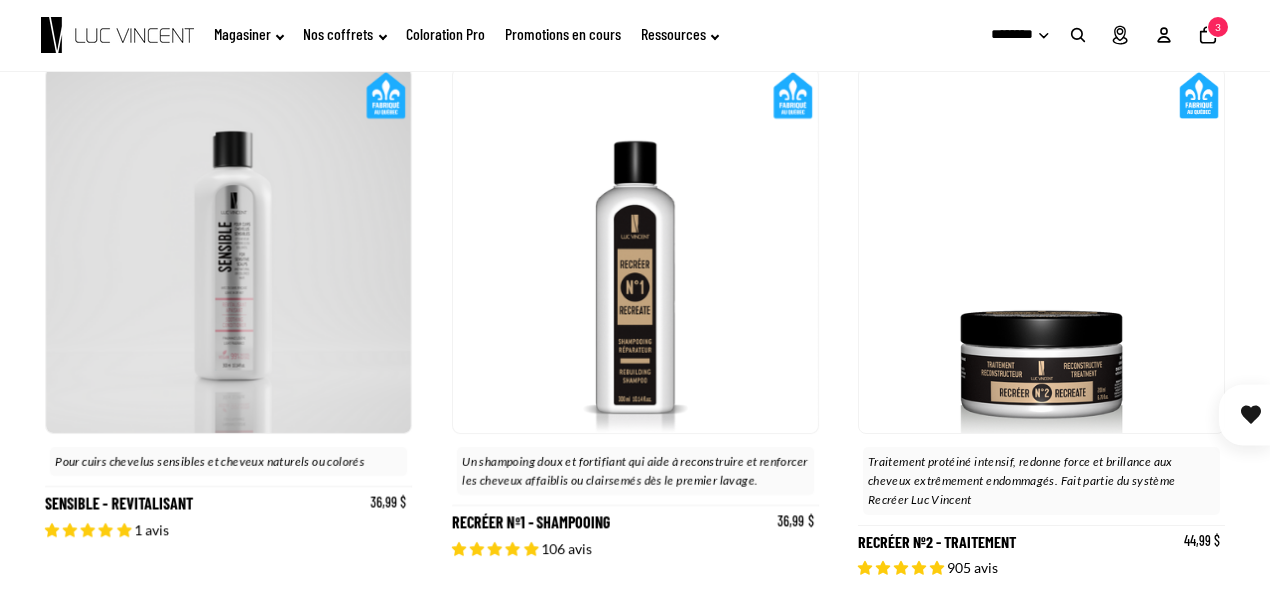 click on "3" 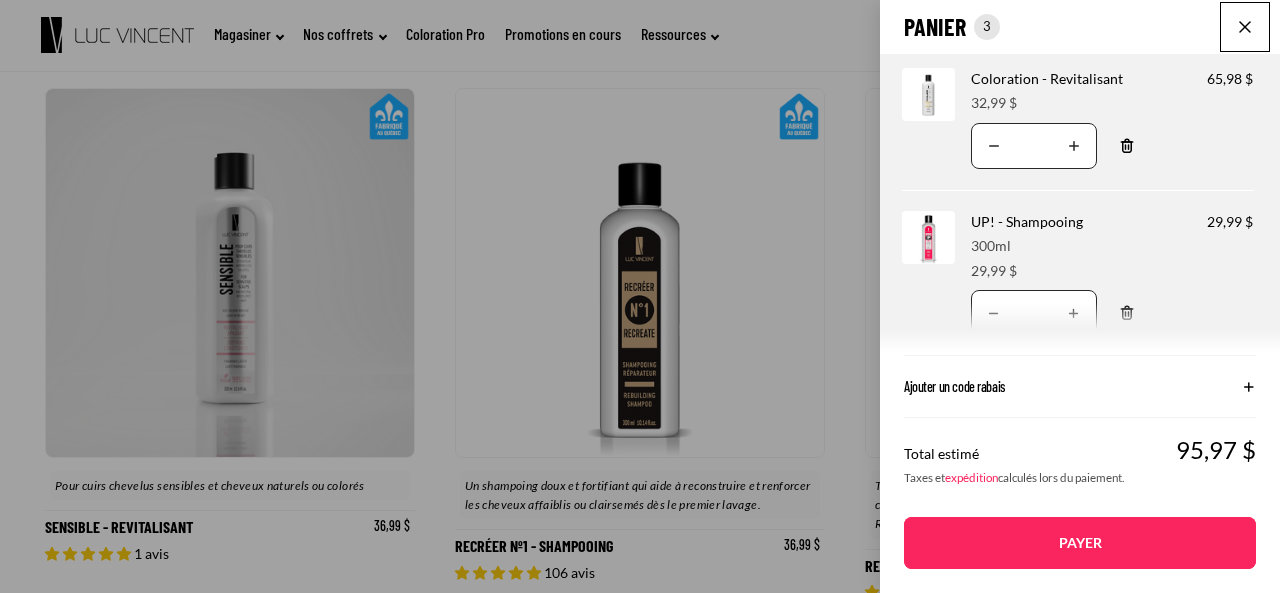 click on "Translation missing: fr.accessibility.decrease_quantity" at bounding box center (994, 146) 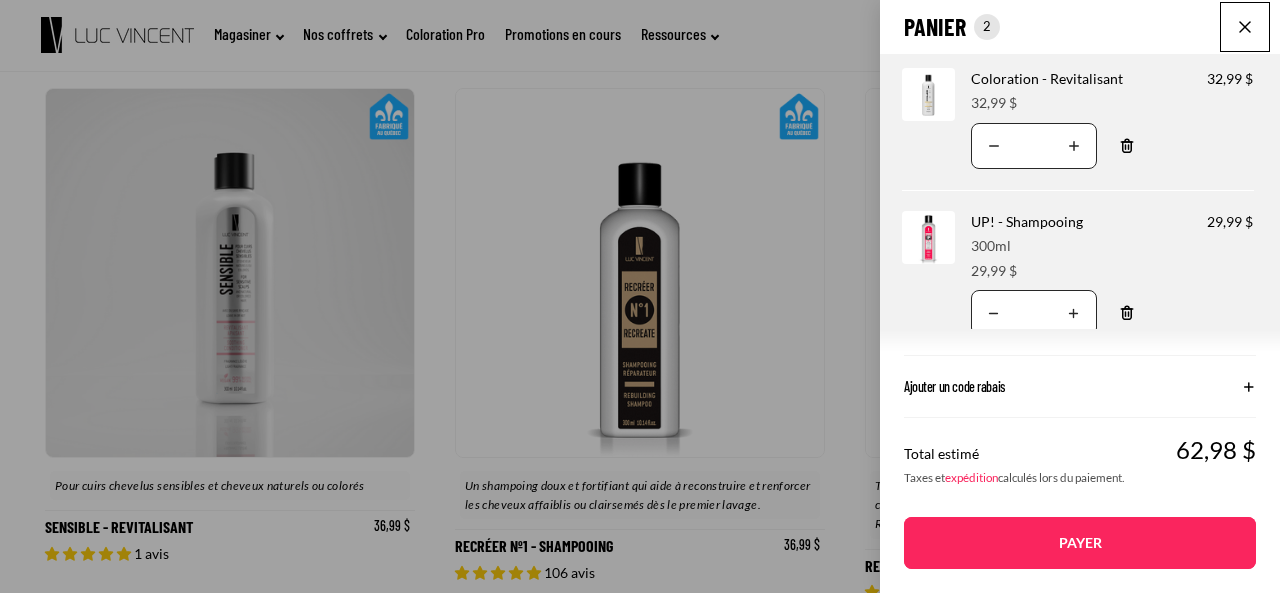click on "Translation missing: fr.accessibility.decrease_quantity" at bounding box center (994, 146) 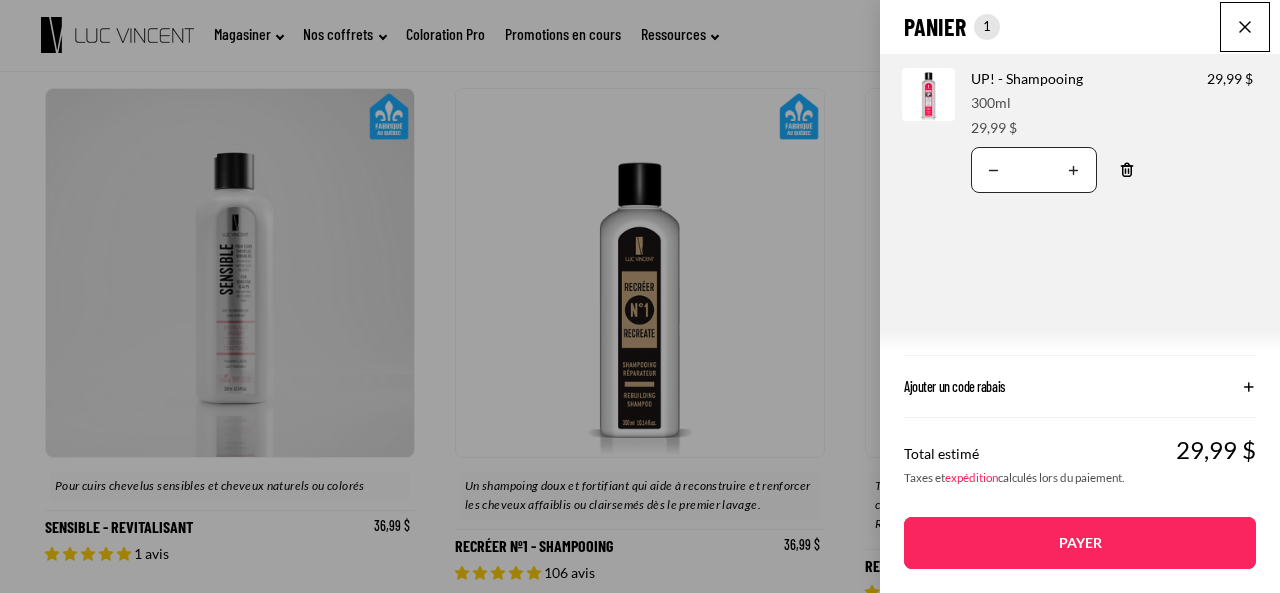 click on "Translation missing: fr.accessibility.decrease_quantity" at bounding box center [994, 170] 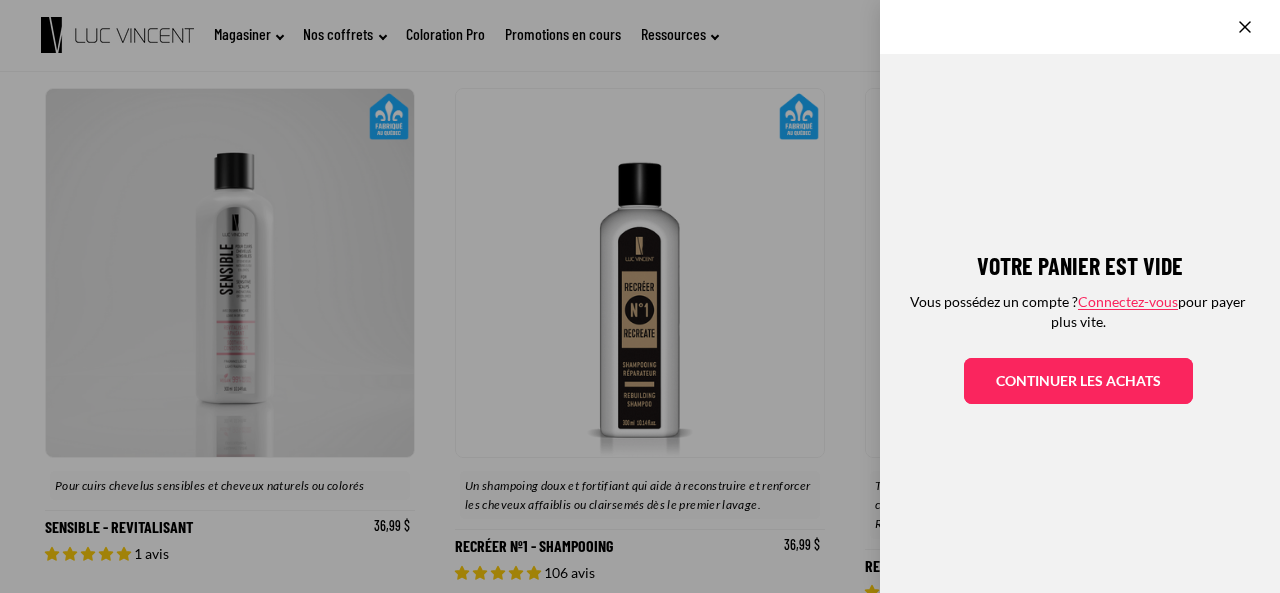 click on "Continuer les achats" 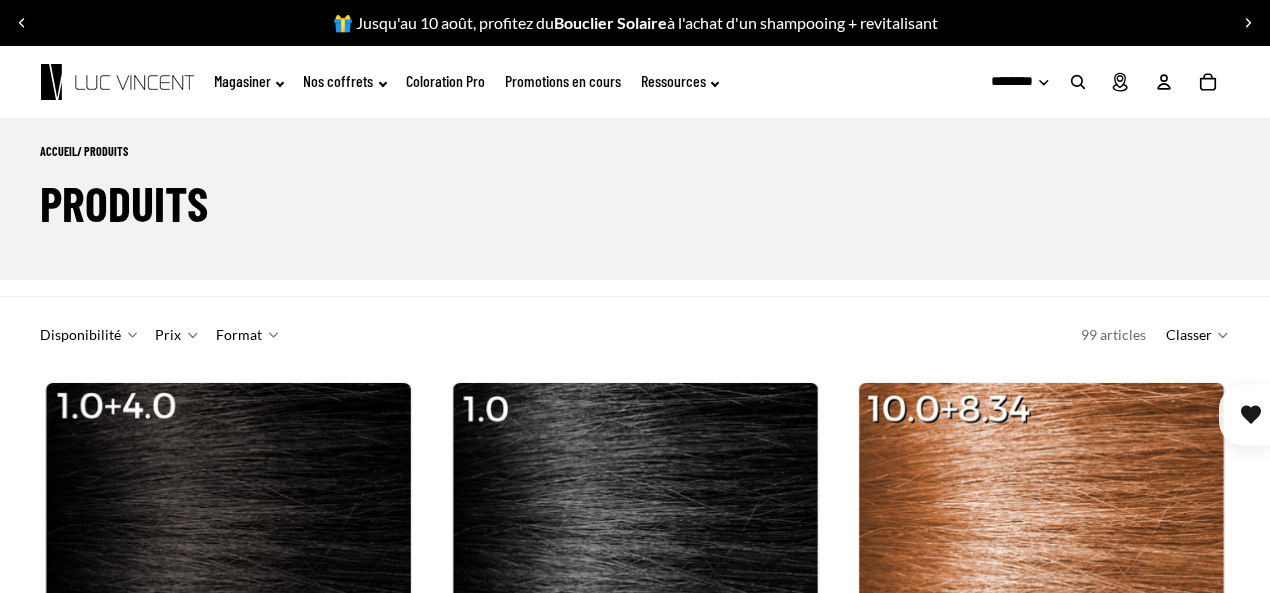 scroll, scrollTop: 300, scrollLeft: 0, axis: vertical 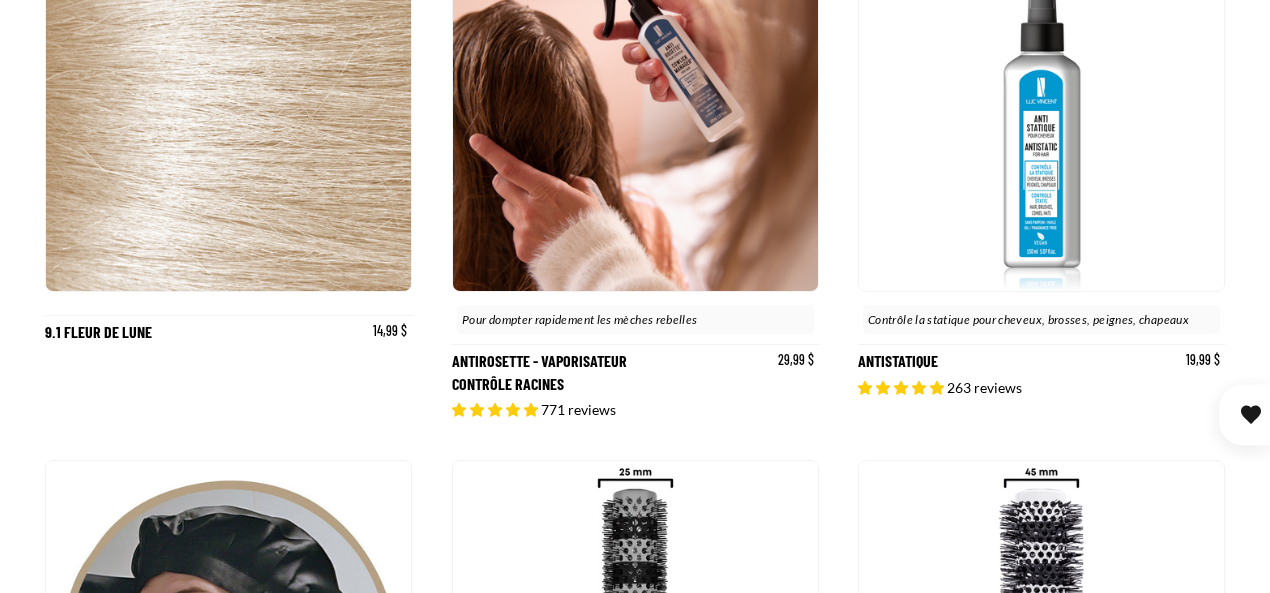 click at bounding box center (635, 108) 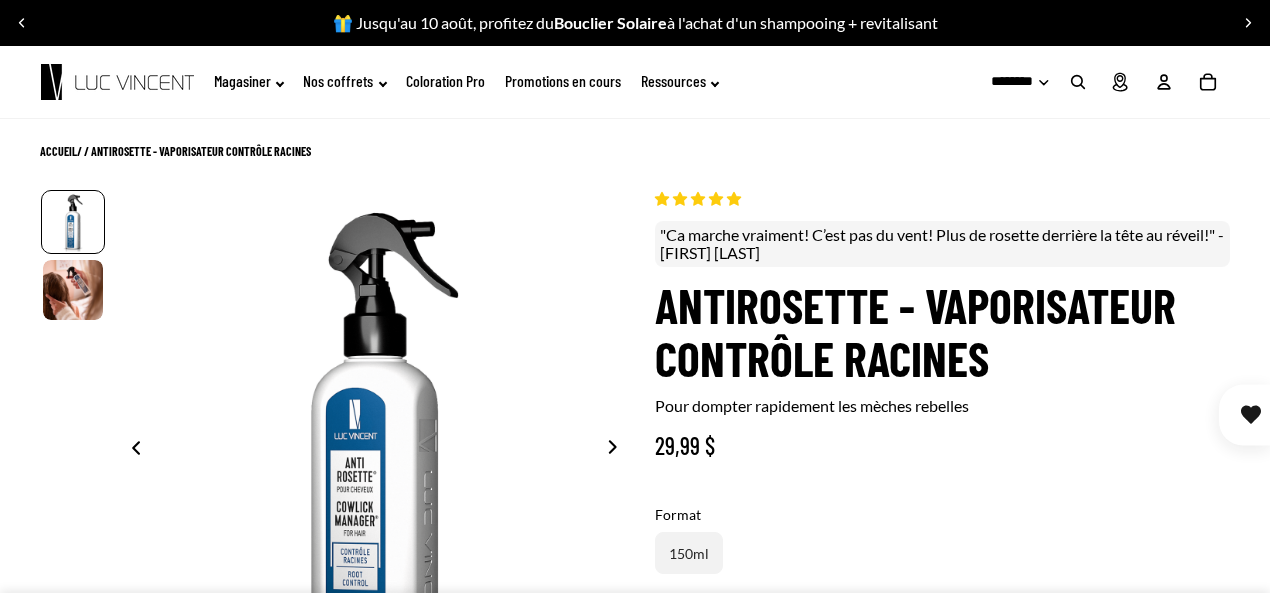 scroll, scrollTop: 0, scrollLeft: 0, axis: both 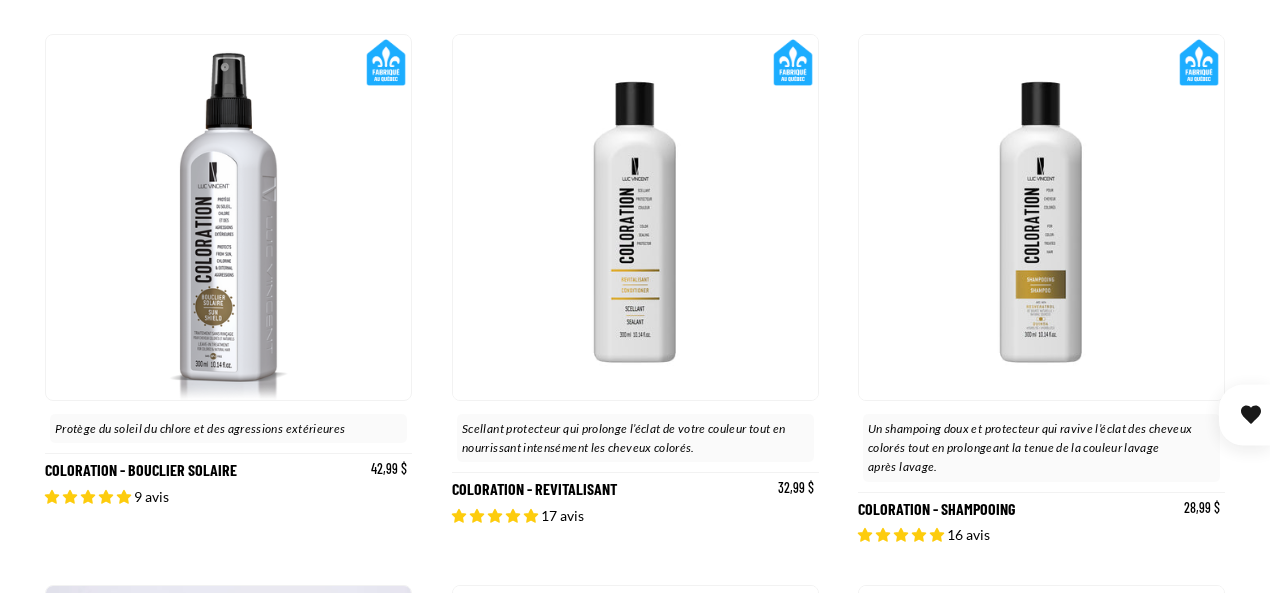 click on "Coloration - Revitalisant" at bounding box center [635, 289] 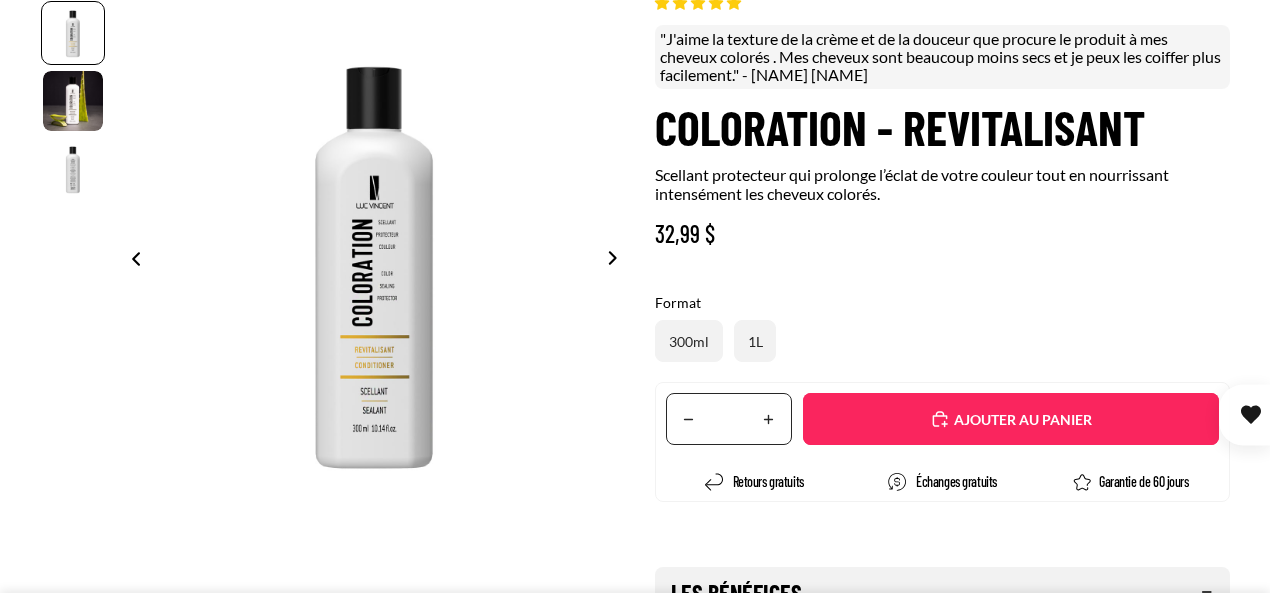 scroll, scrollTop: 200, scrollLeft: 0, axis: vertical 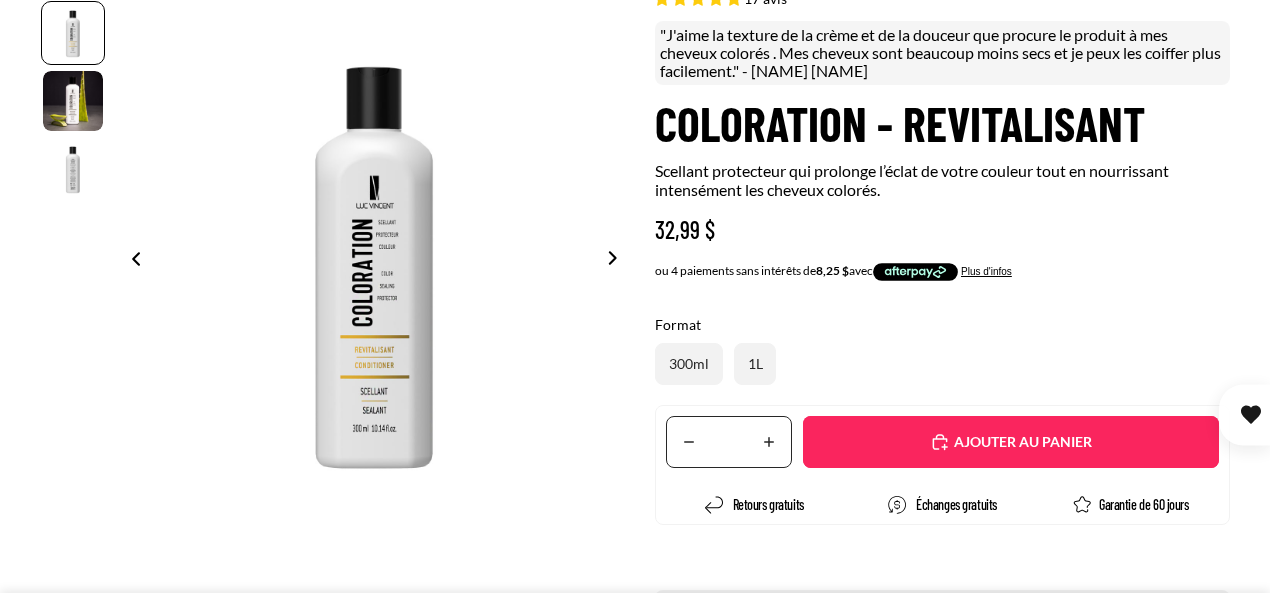 select on "**********" 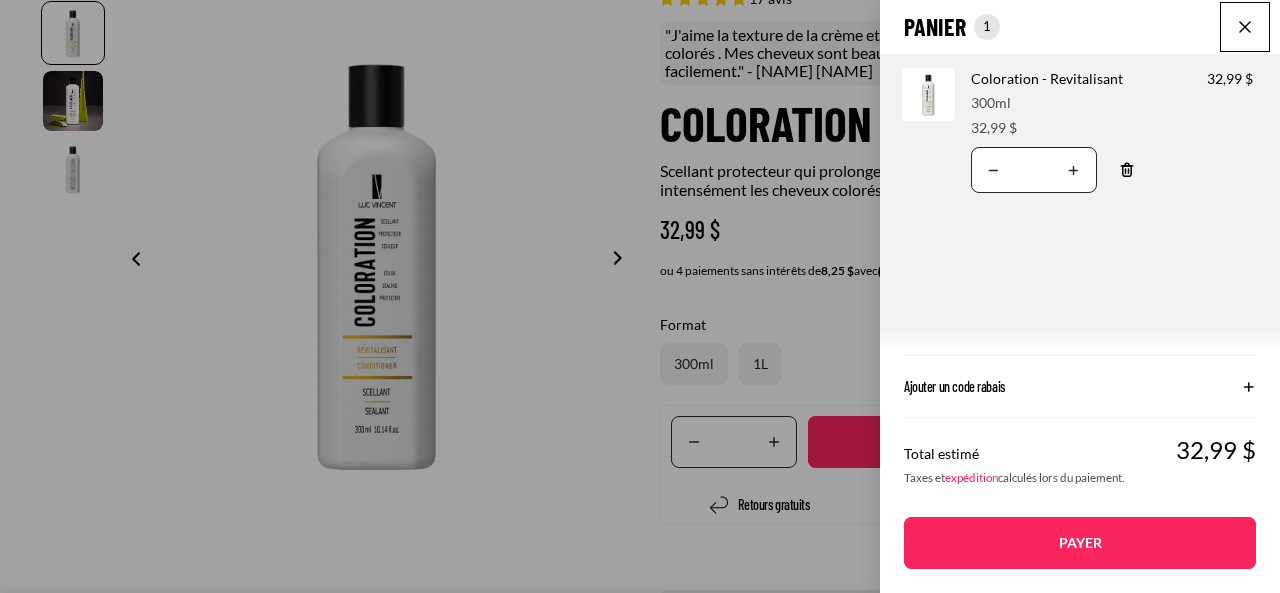 click at bounding box center [1245, 27] 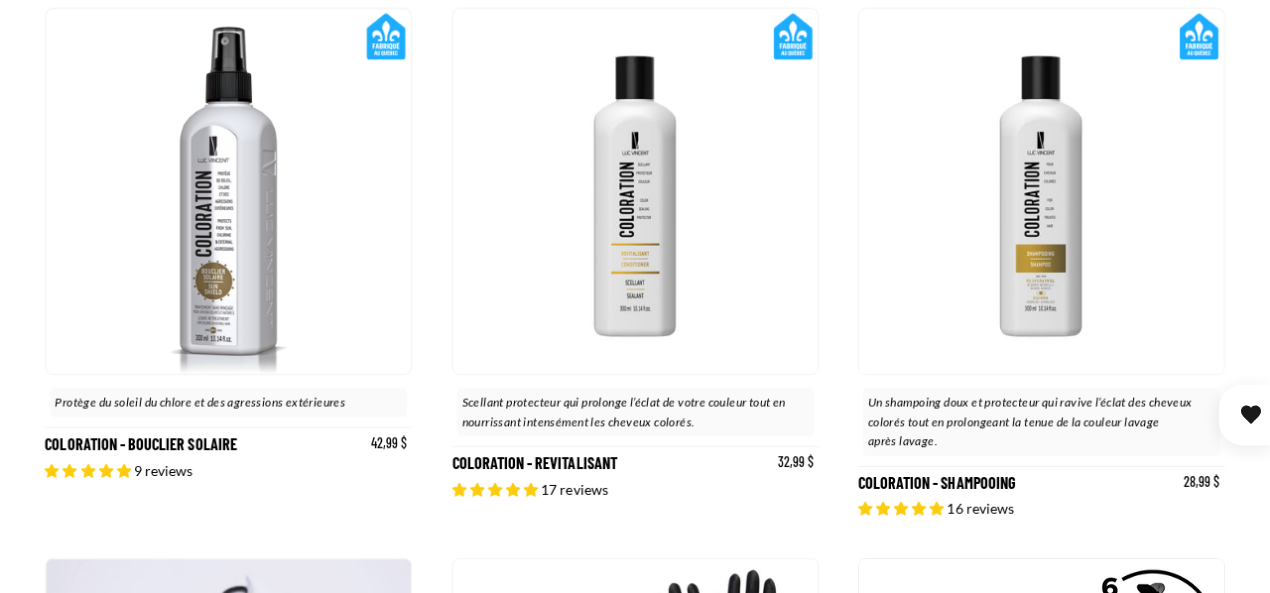 scroll, scrollTop: 1939, scrollLeft: 0, axis: vertical 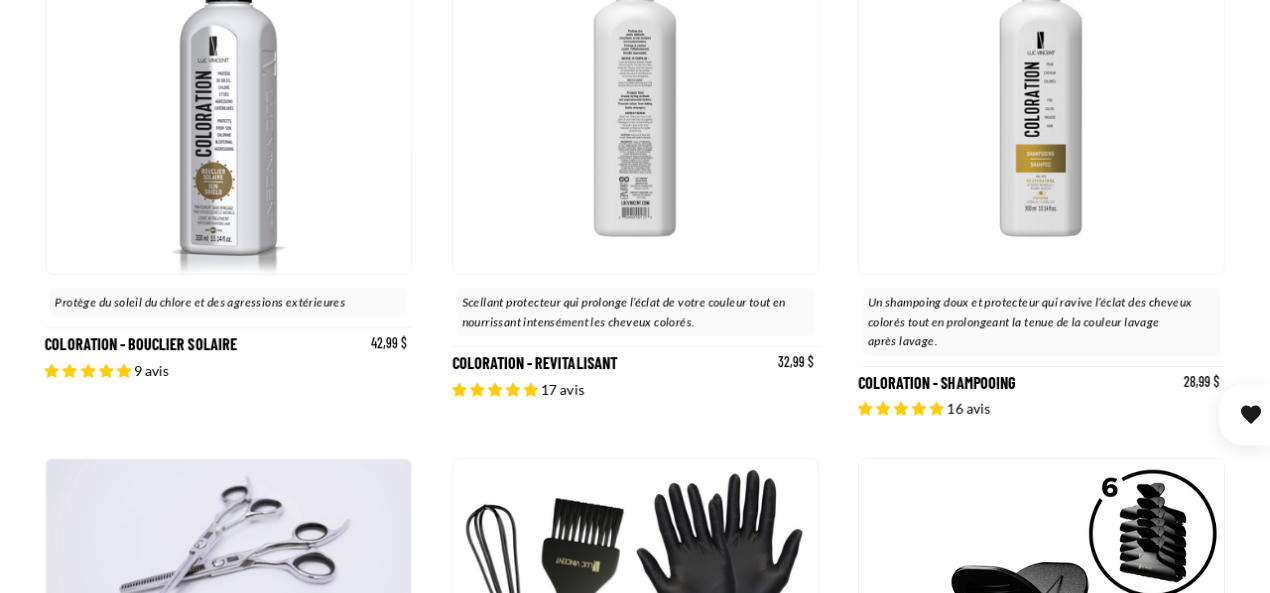click on "Coloration - Shampooing" at bounding box center (1041, 163) 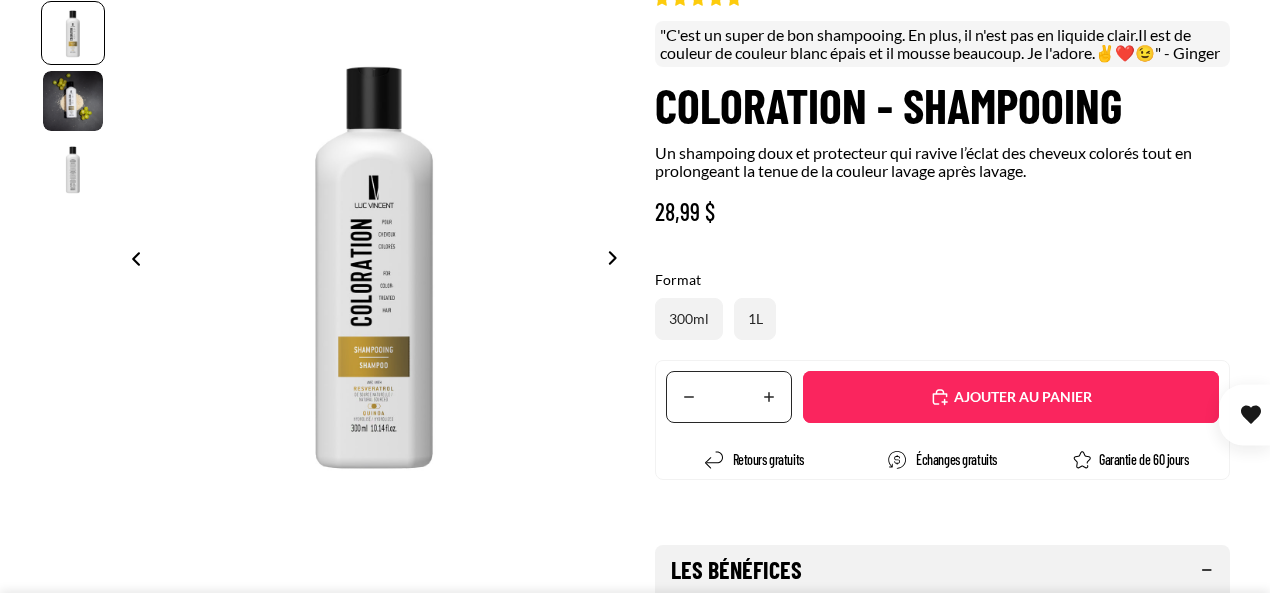 scroll, scrollTop: 200, scrollLeft: 0, axis: vertical 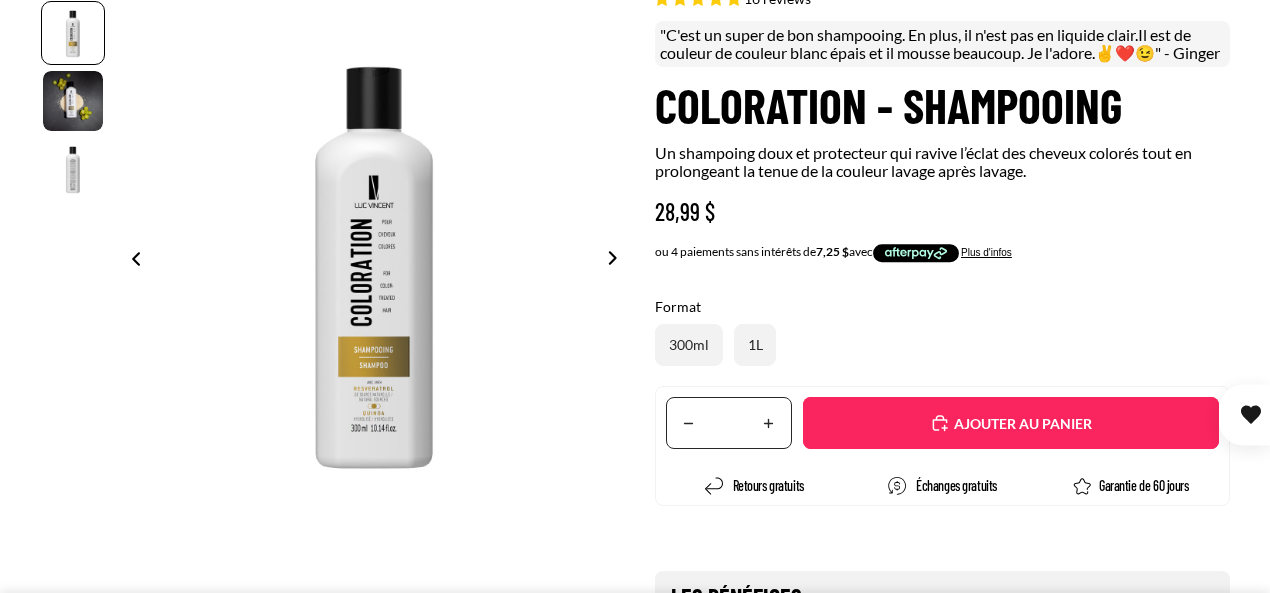 select on "**********" 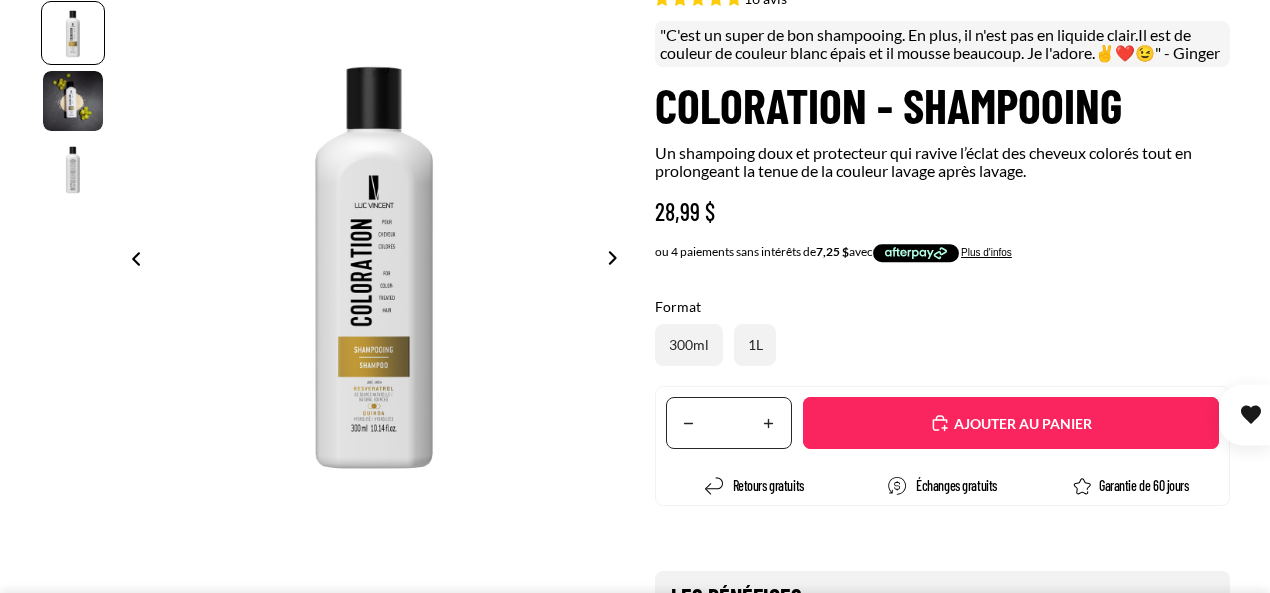 click on "Ajouté" at bounding box center [1021, 424] 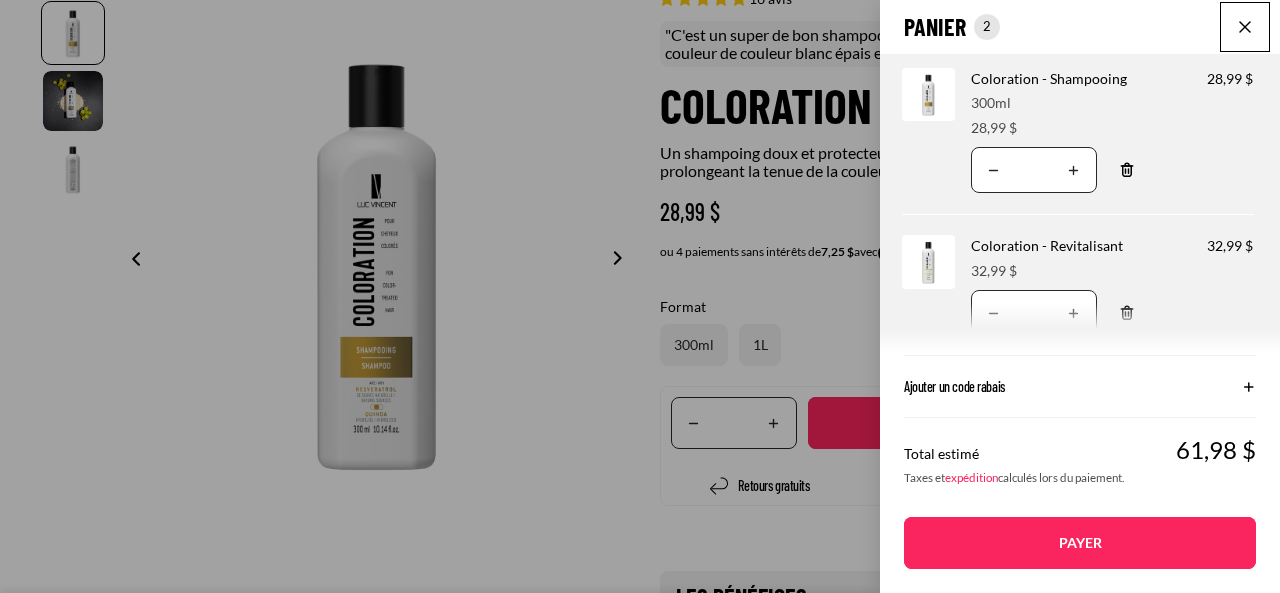 click at bounding box center [1245, 27] 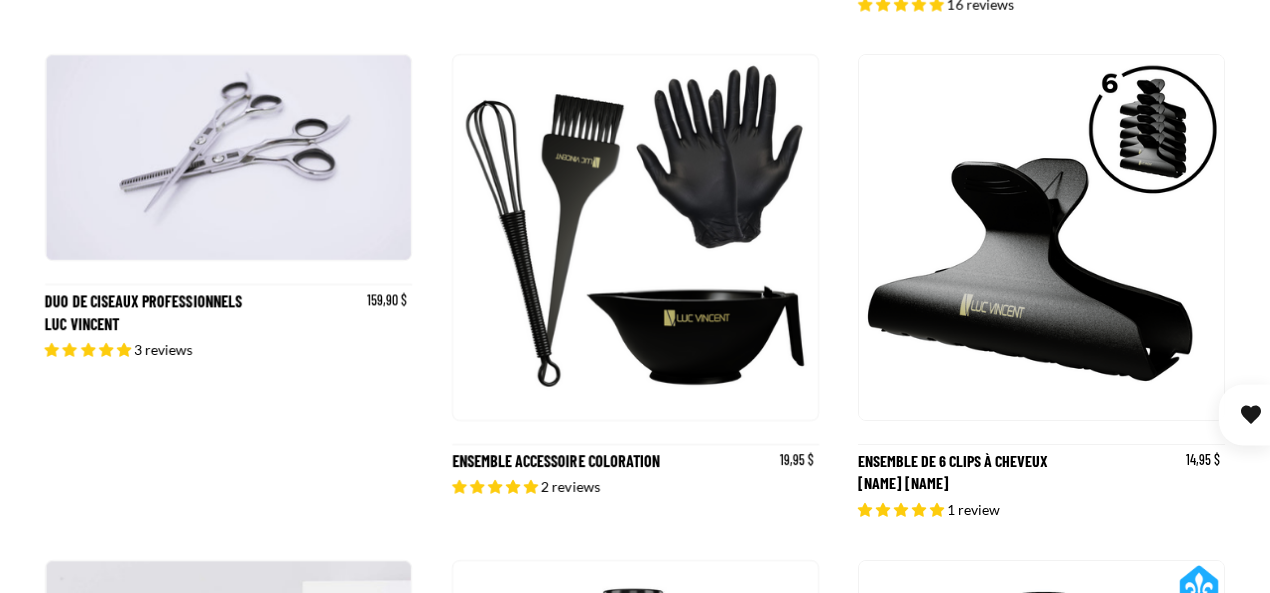 scroll, scrollTop: 2843, scrollLeft: 0, axis: vertical 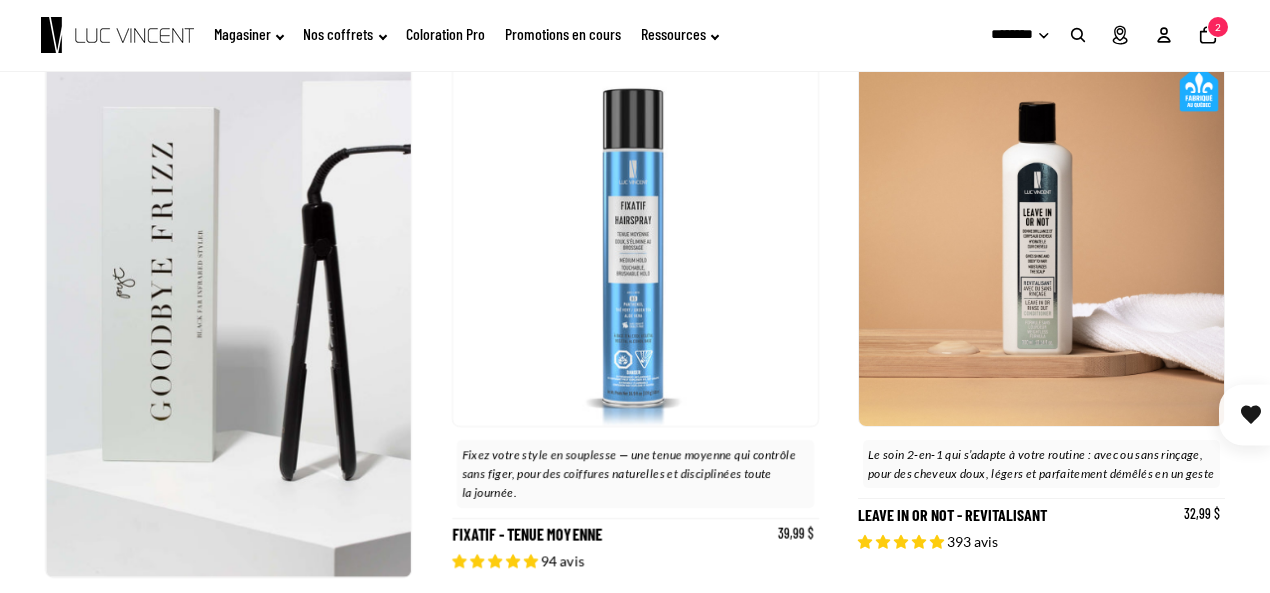click at bounding box center (1041, 243) 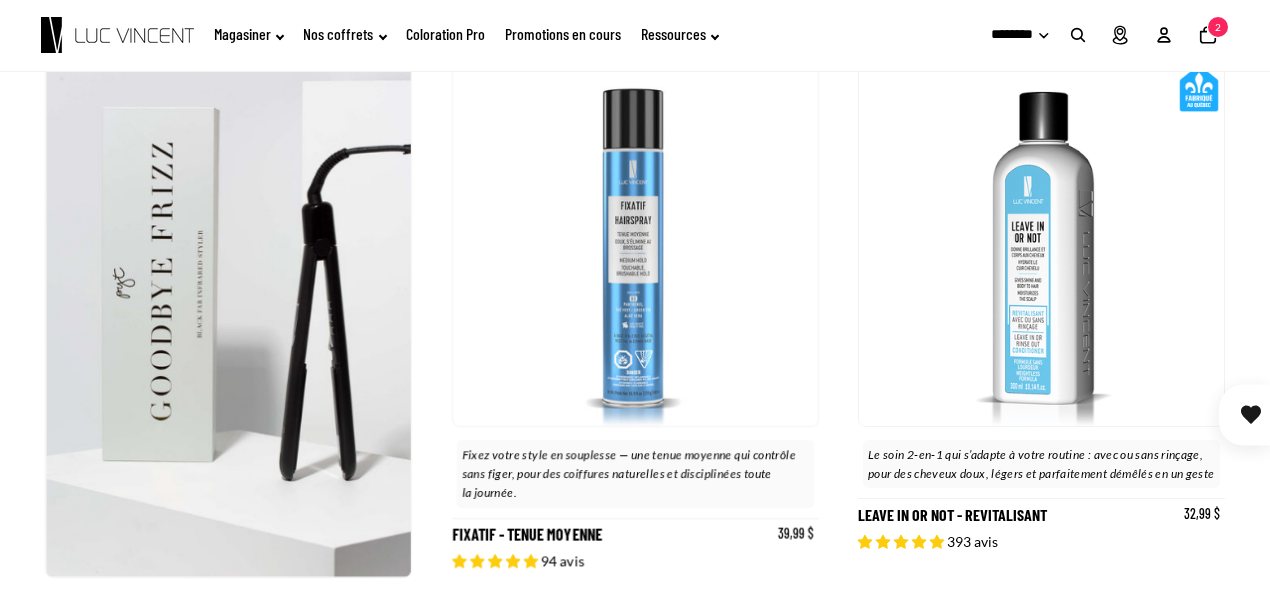 click on ".st0 {
fill: none;
stroke: #000;
stroke-linecap: round;
}
Magasiner
Magasiner" at bounding box center [635, 35] 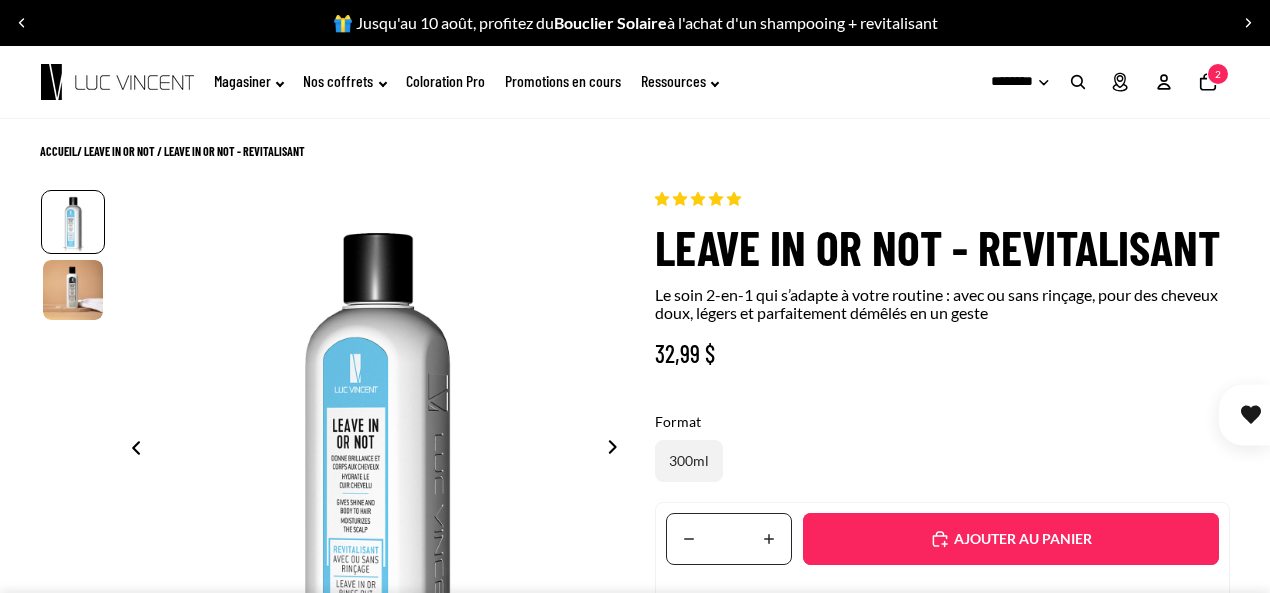 click on "Ajouté" at bounding box center (1011, 539) 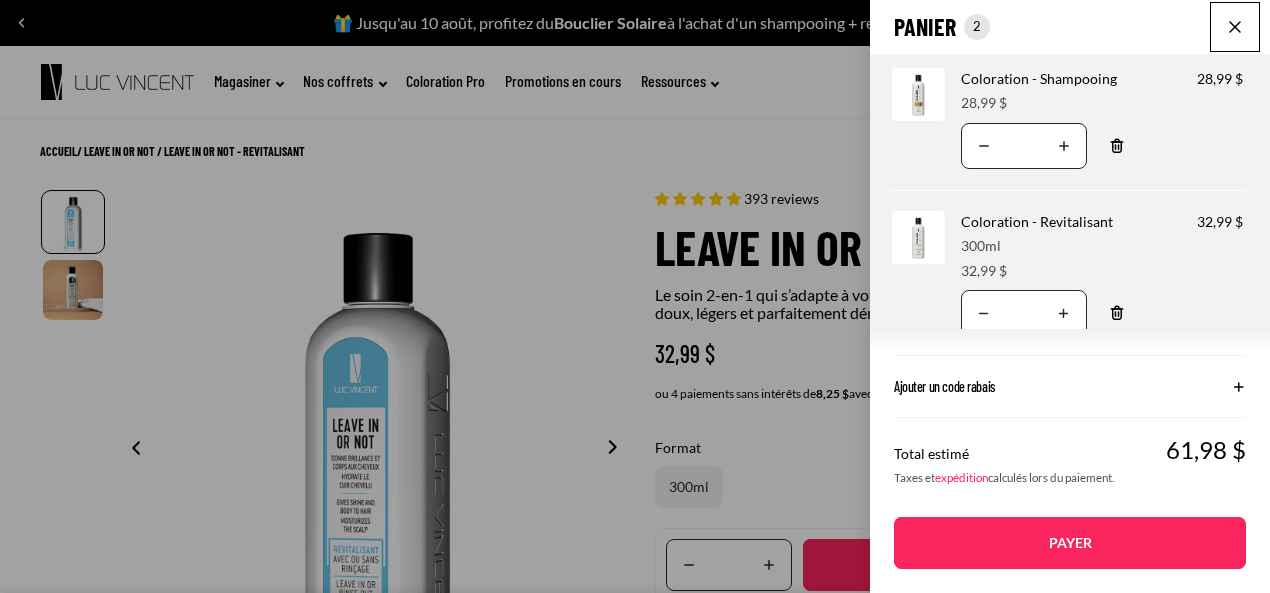 select on "**********" 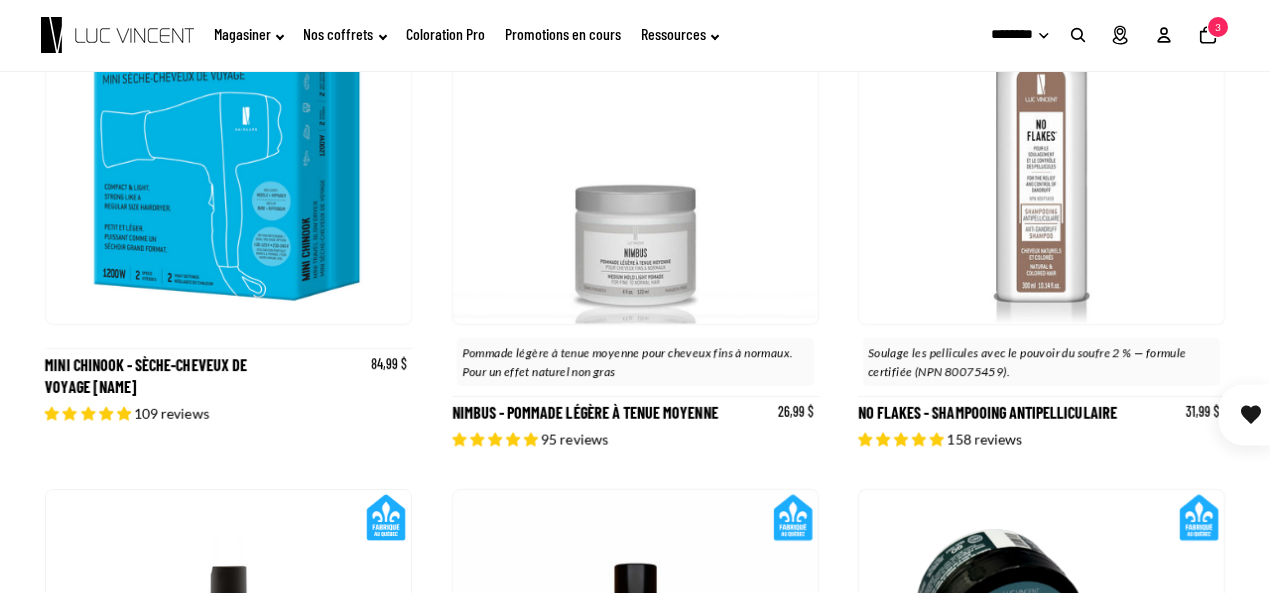 scroll, scrollTop: 2878, scrollLeft: 0, axis: vertical 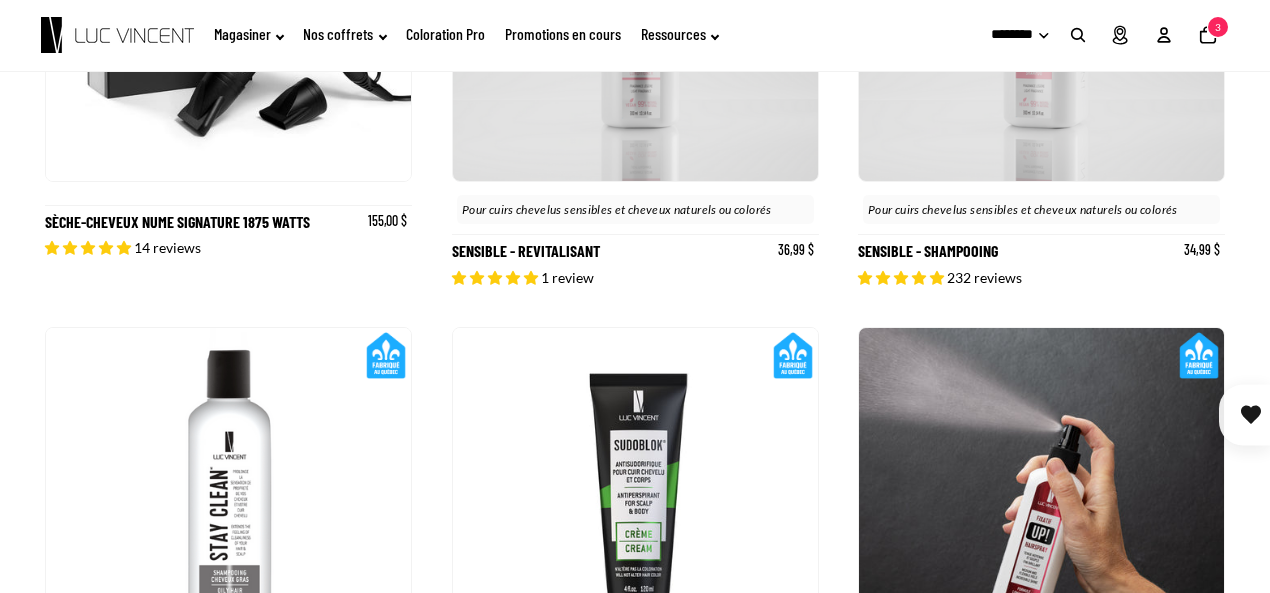 click 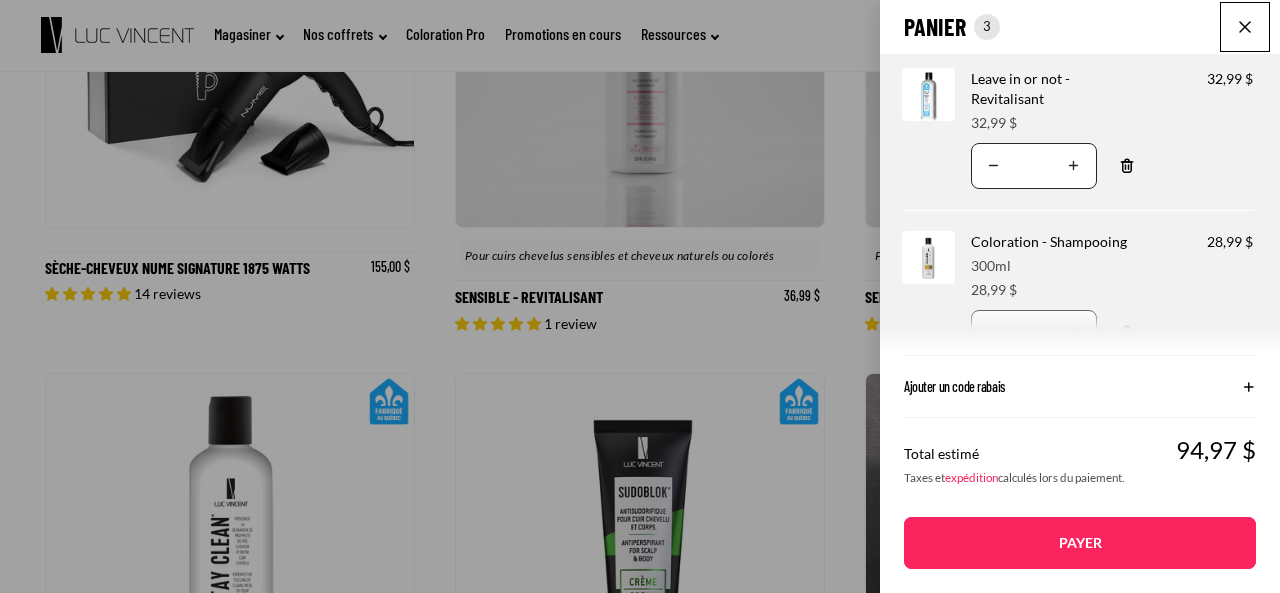 scroll, scrollTop: 0, scrollLeft: 738, axis: horizontal 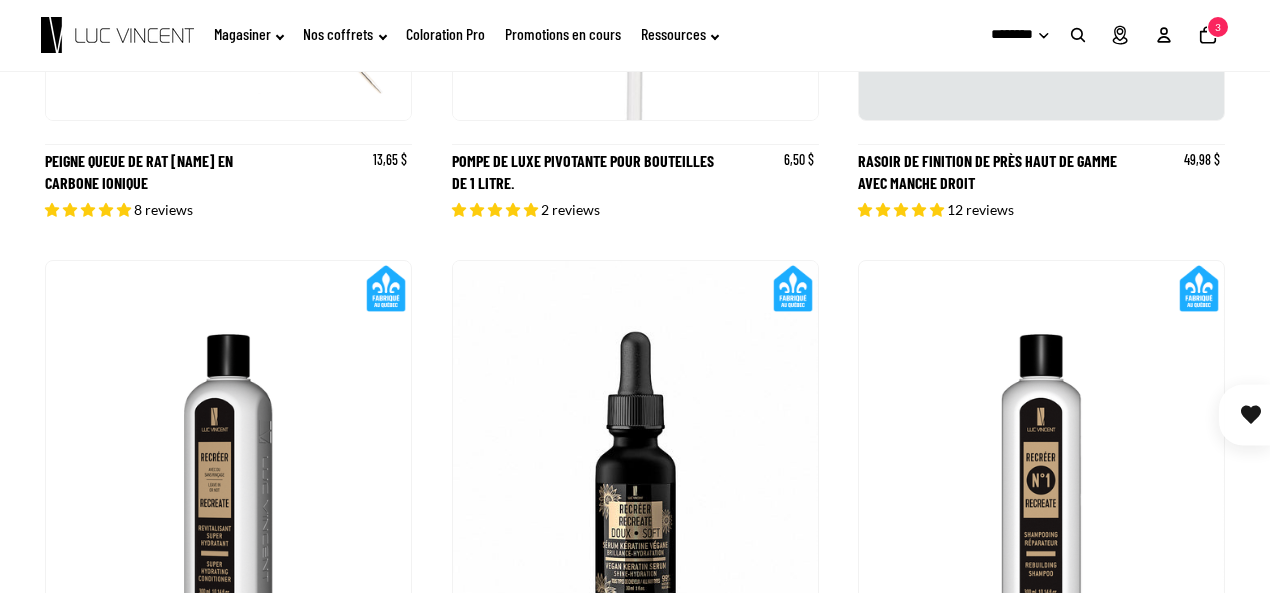 click on "Coloration Pro" 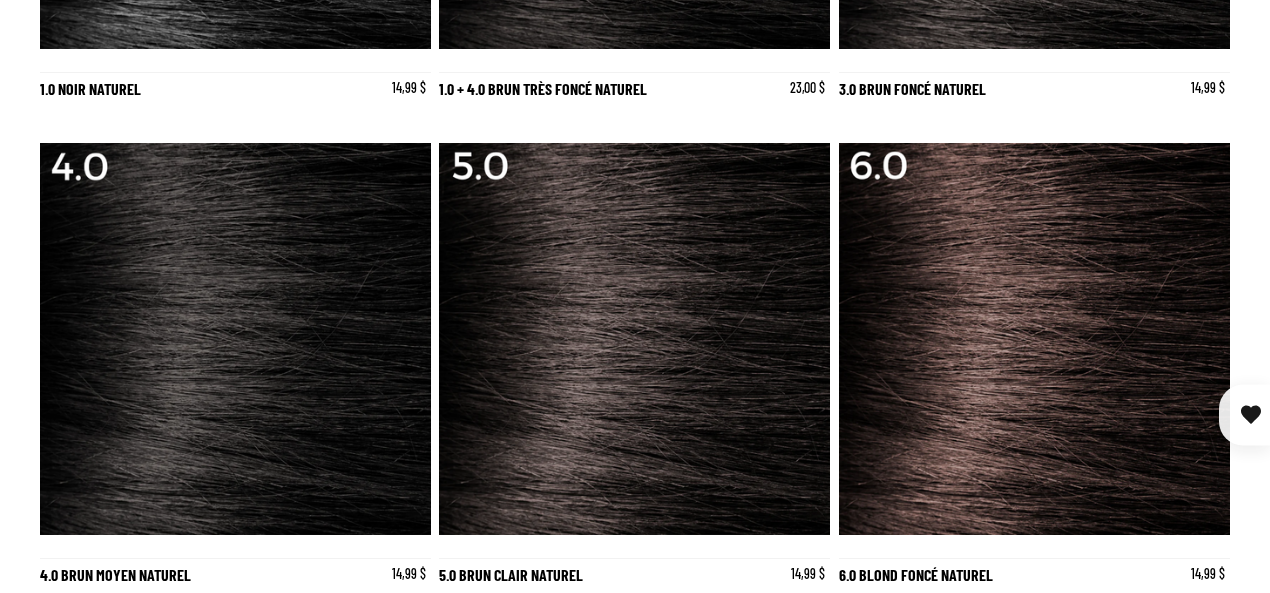 scroll, scrollTop: 5800, scrollLeft: 0, axis: vertical 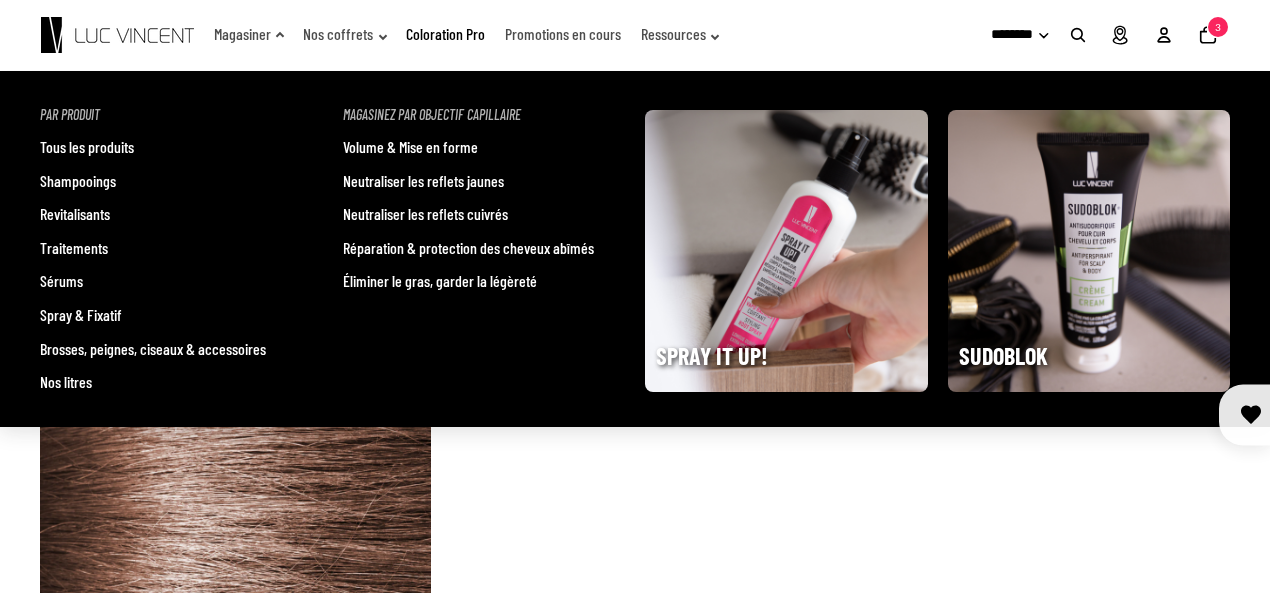 click on "Magasiner" 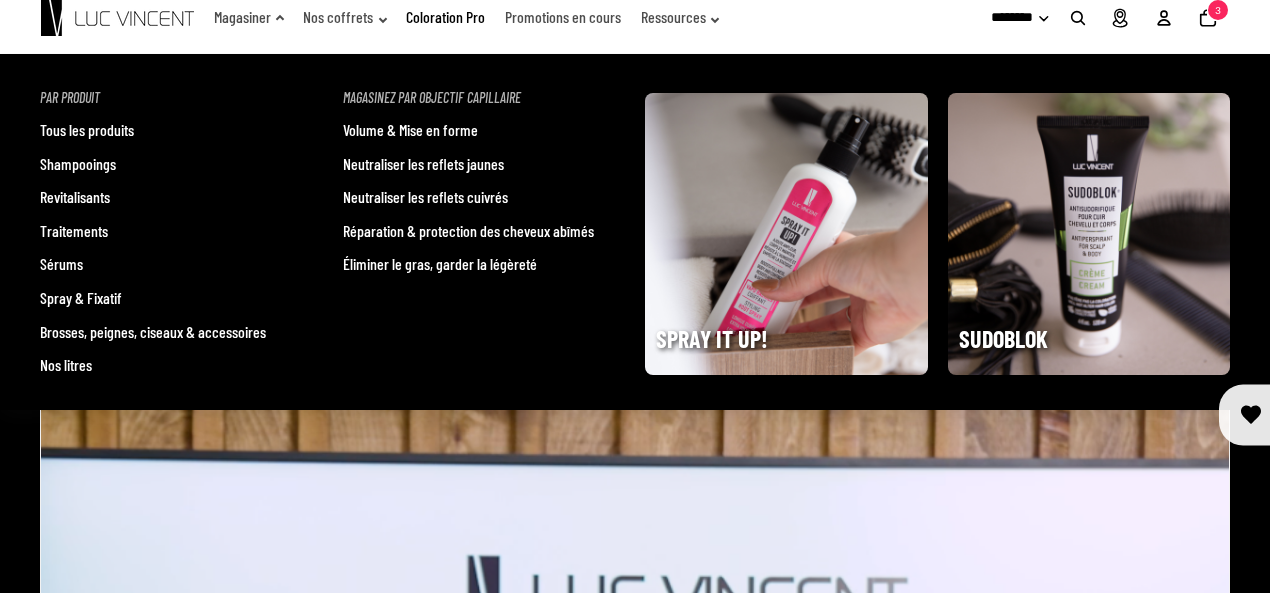 scroll, scrollTop: 0, scrollLeft: 0, axis: both 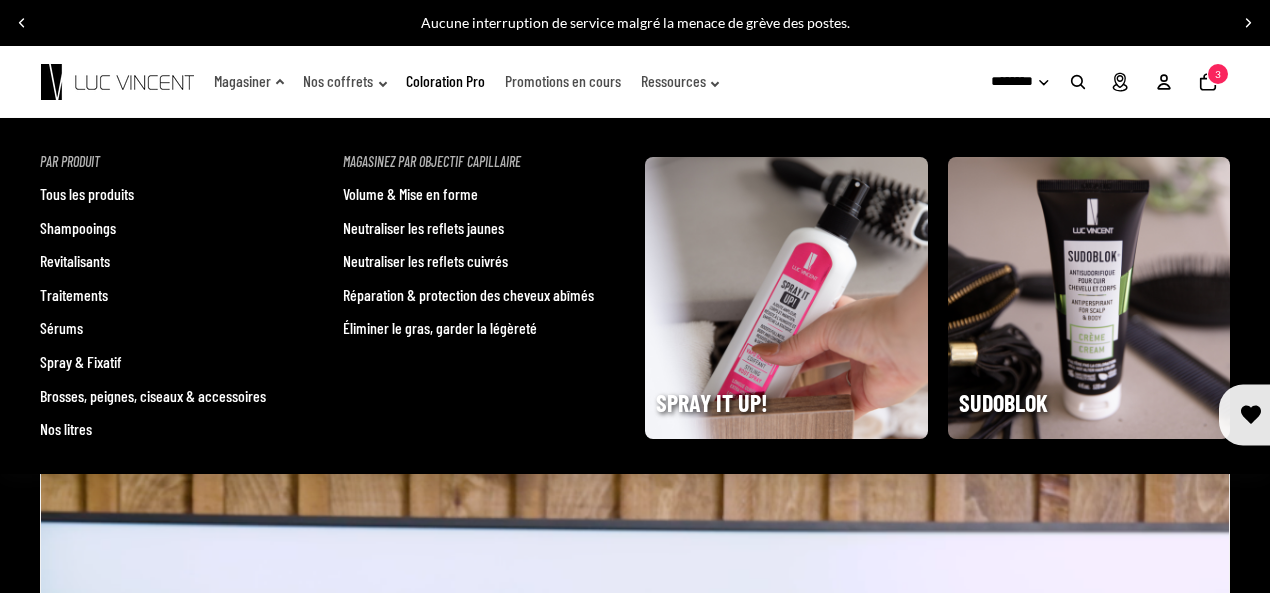 click on "Shampooings" at bounding box center [78, 228] 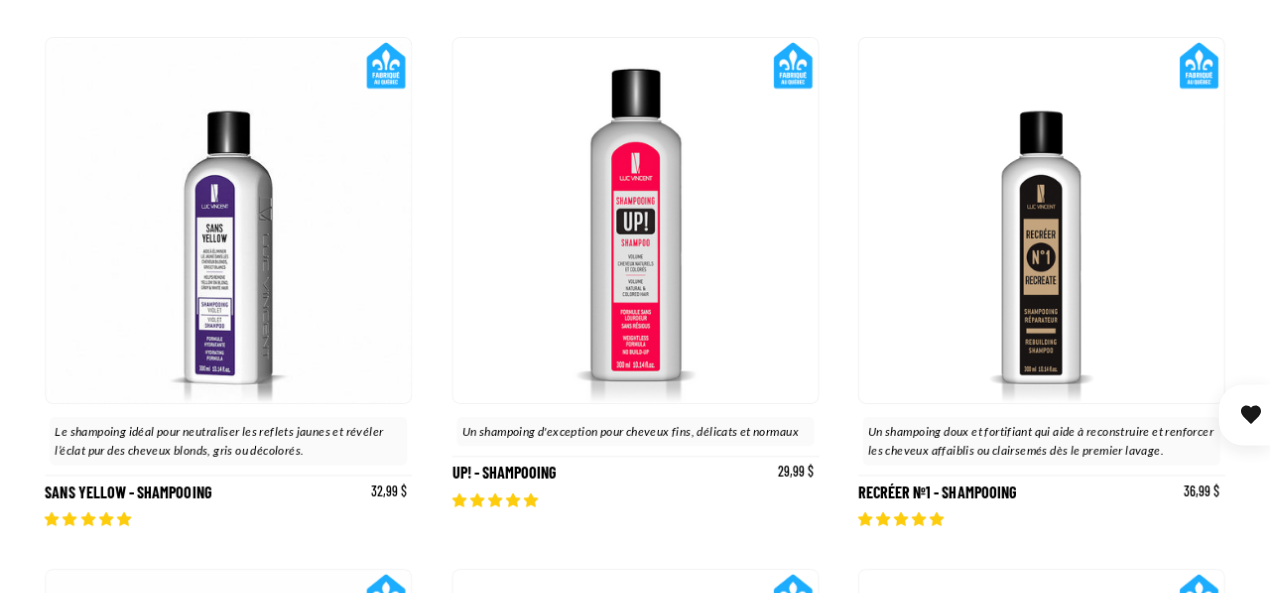 scroll, scrollTop: 400, scrollLeft: 0, axis: vertical 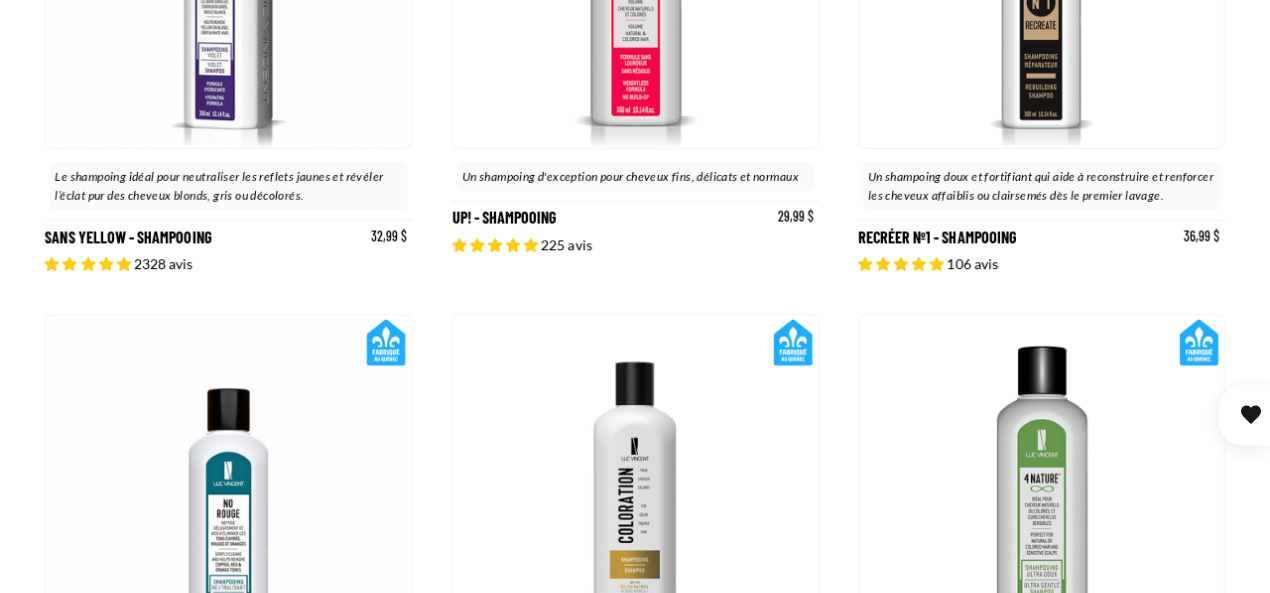click on "Recréer nº1 - Shampooing" at bounding box center [1041, 27] 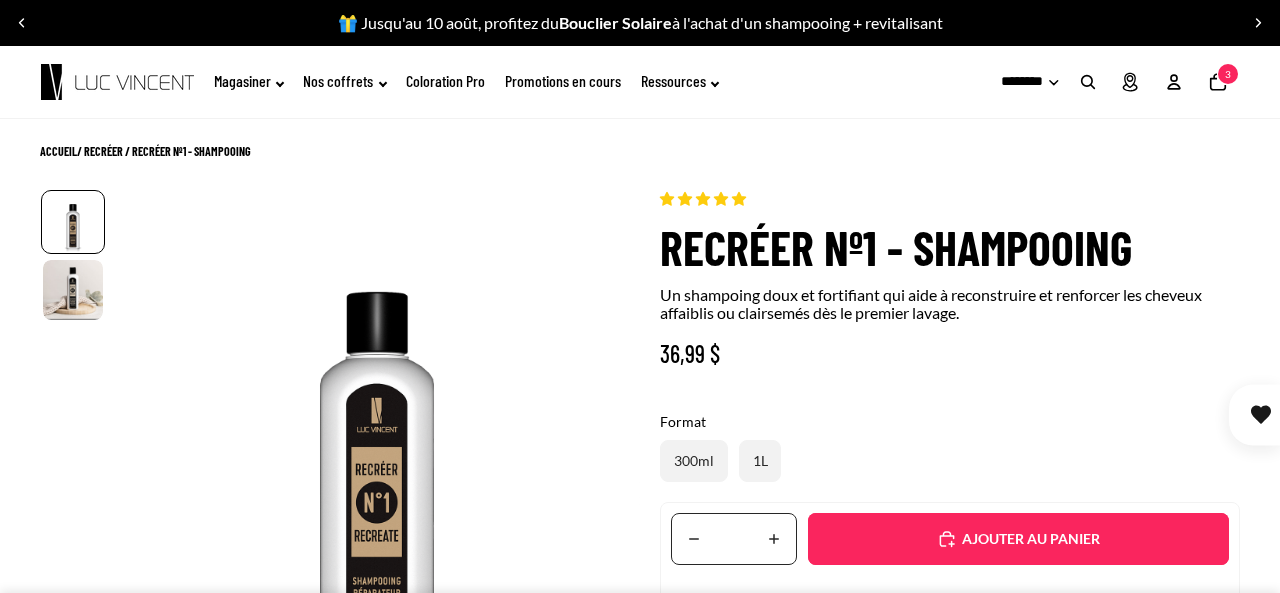 scroll, scrollTop: 0, scrollLeft: 0, axis: both 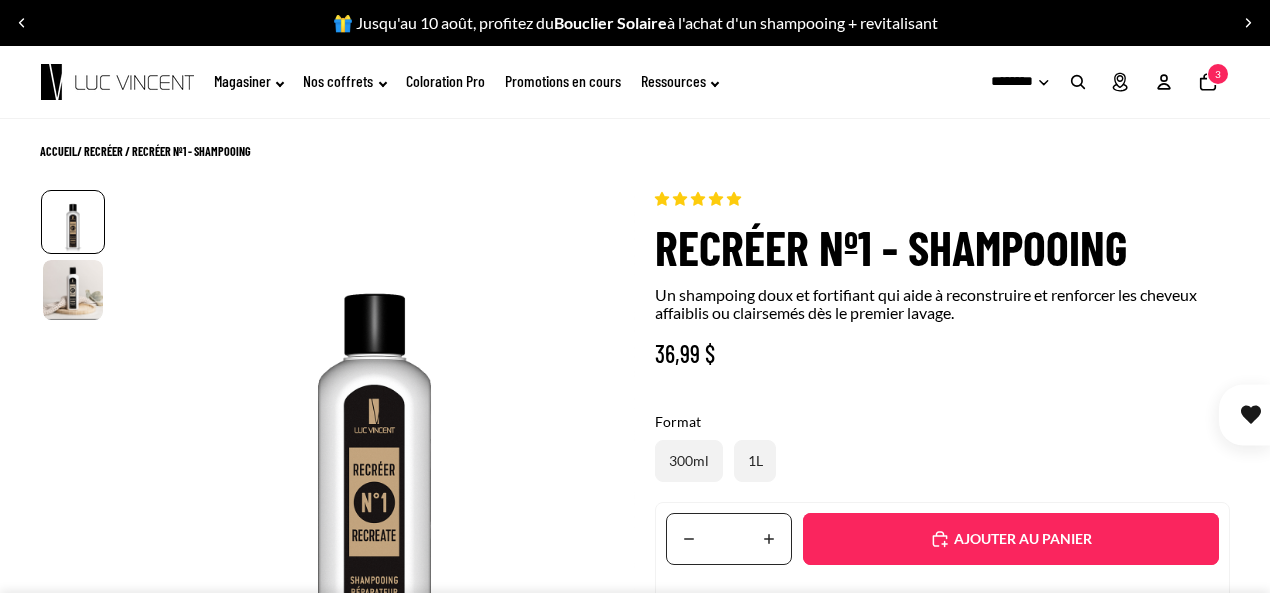 click on "Ajouté" at bounding box center (1021, 539) 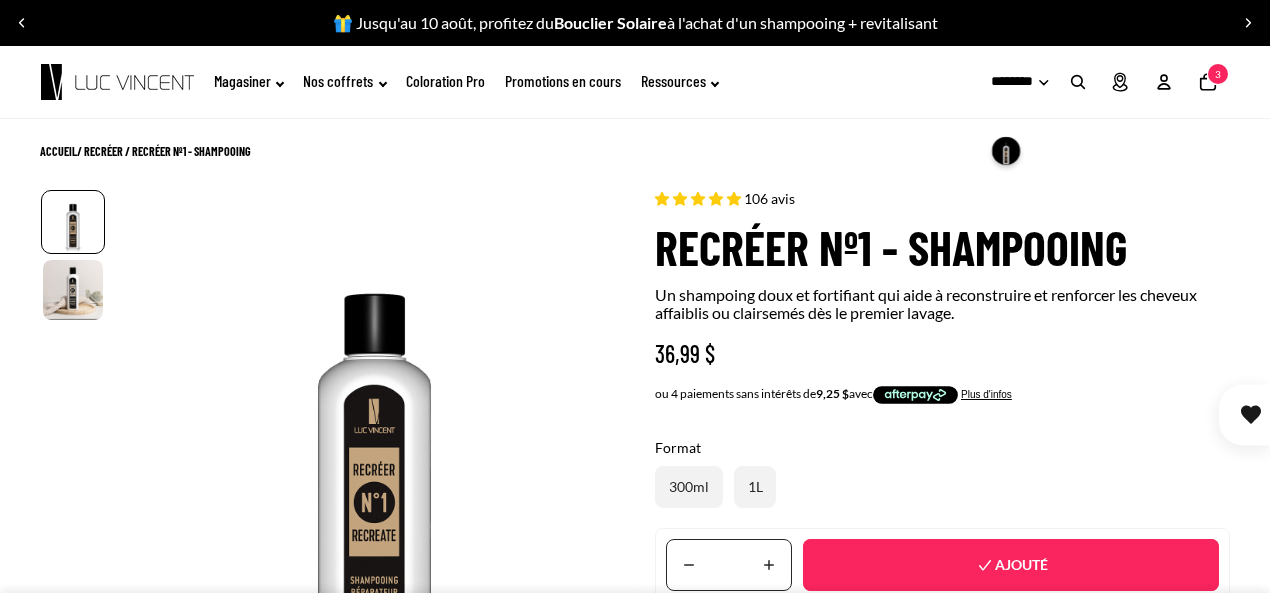 select on "**********" 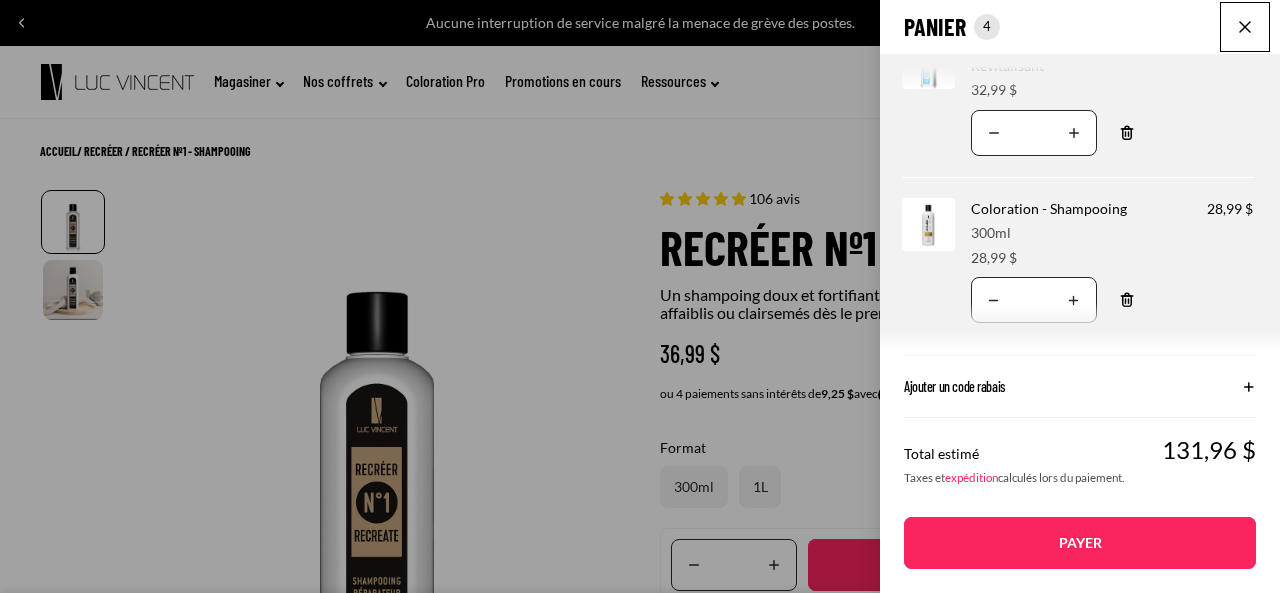 scroll, scrollTop: 300, scrollLeft: 0, axis: vertical 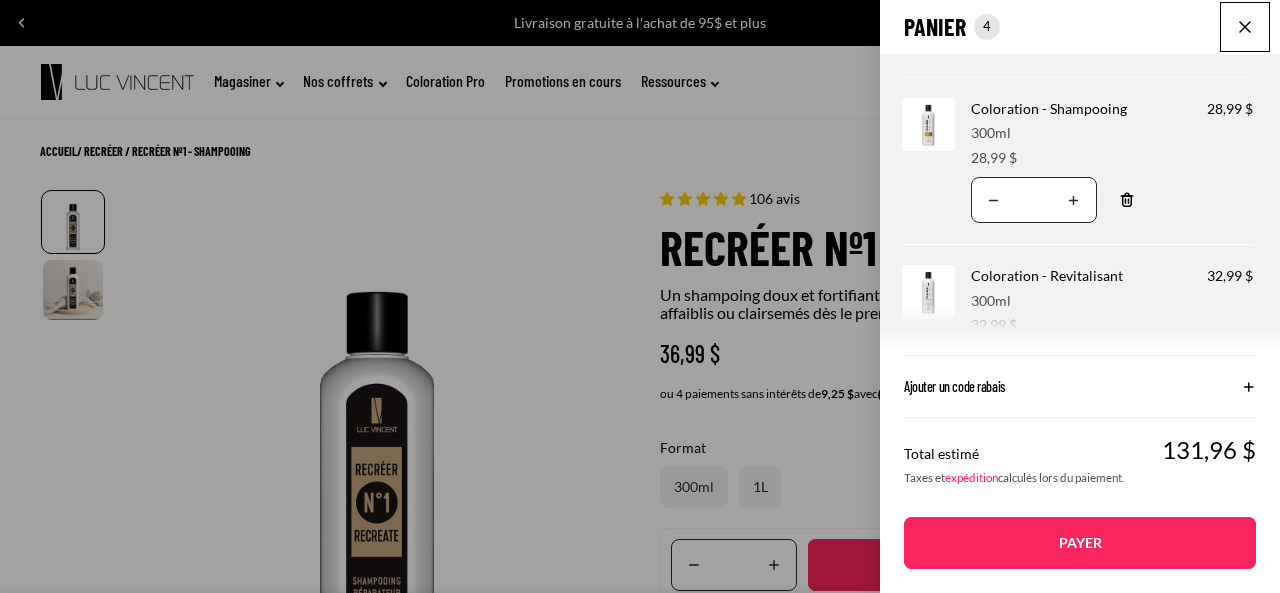 click 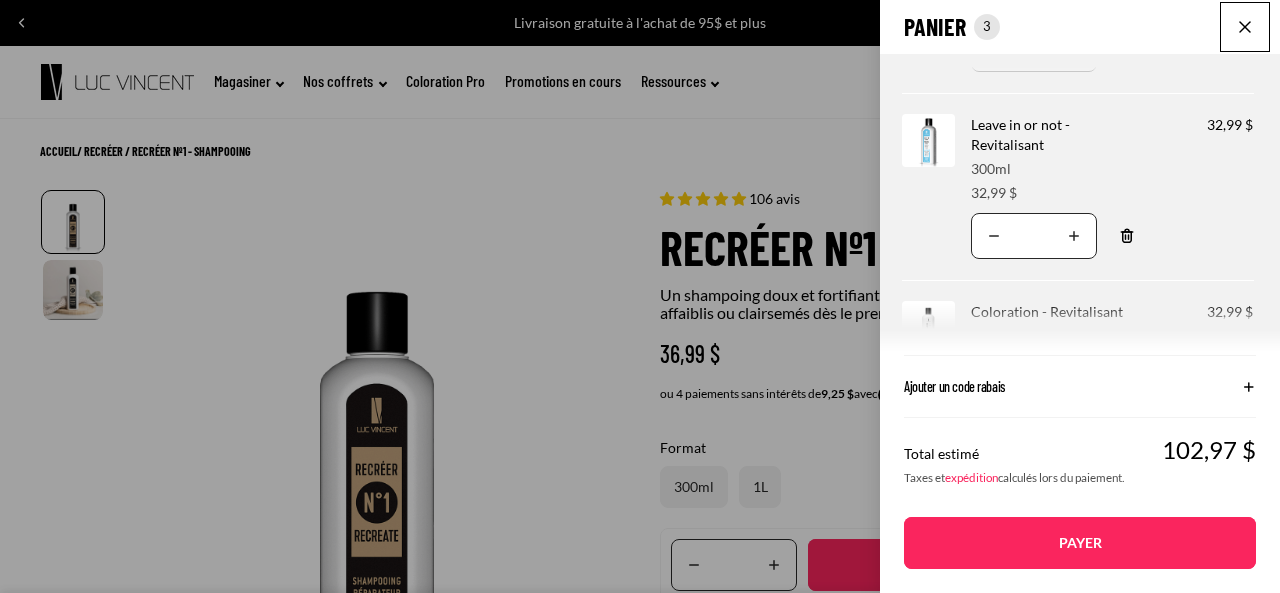 scroll, scrollTop: 192, scrollLeft: 0, axis: vertical 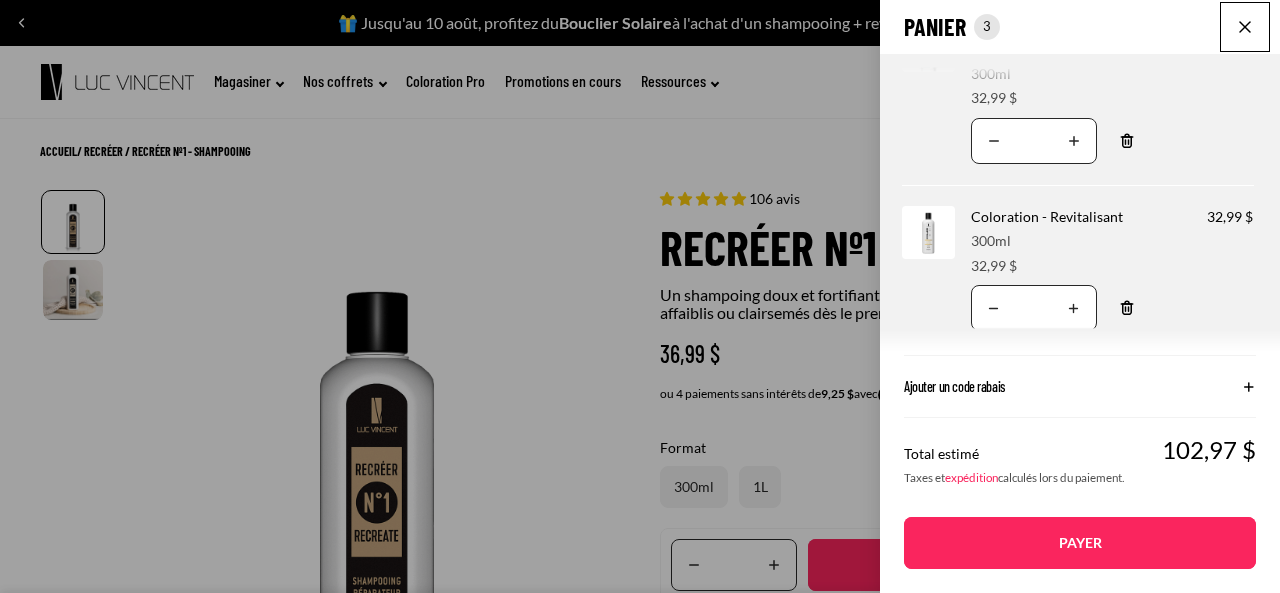 click on "Payer" at bounding box center (1080, 543) 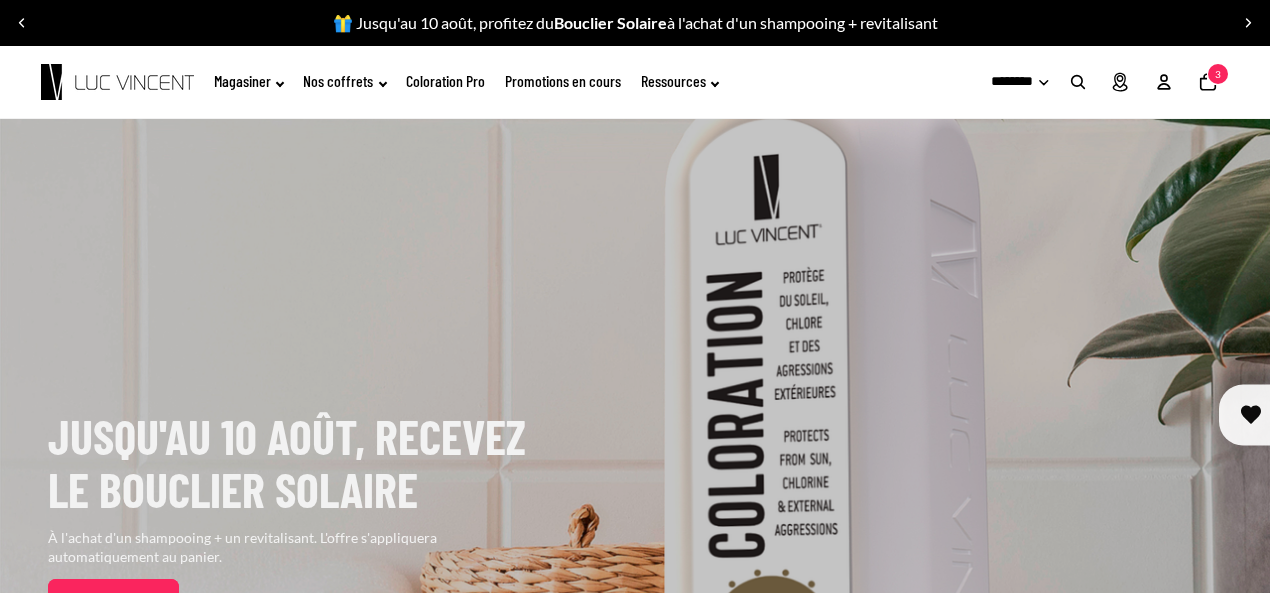 scroll, scrollTop: 0, scrollLeft: 0, axis: both 